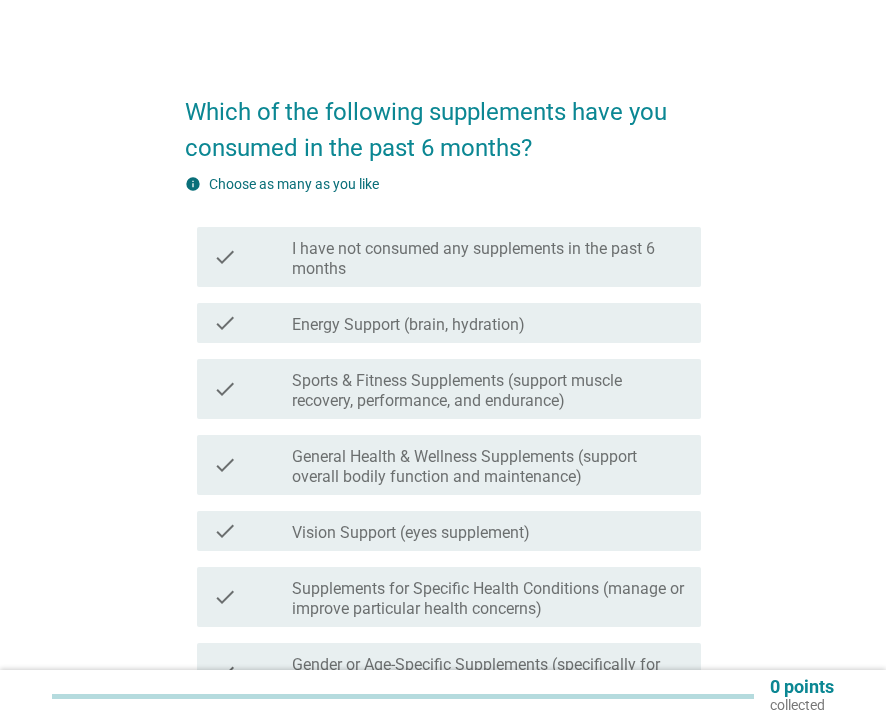 scroll, scrollTop: 70, scrollLeft: 0, axis: vertical 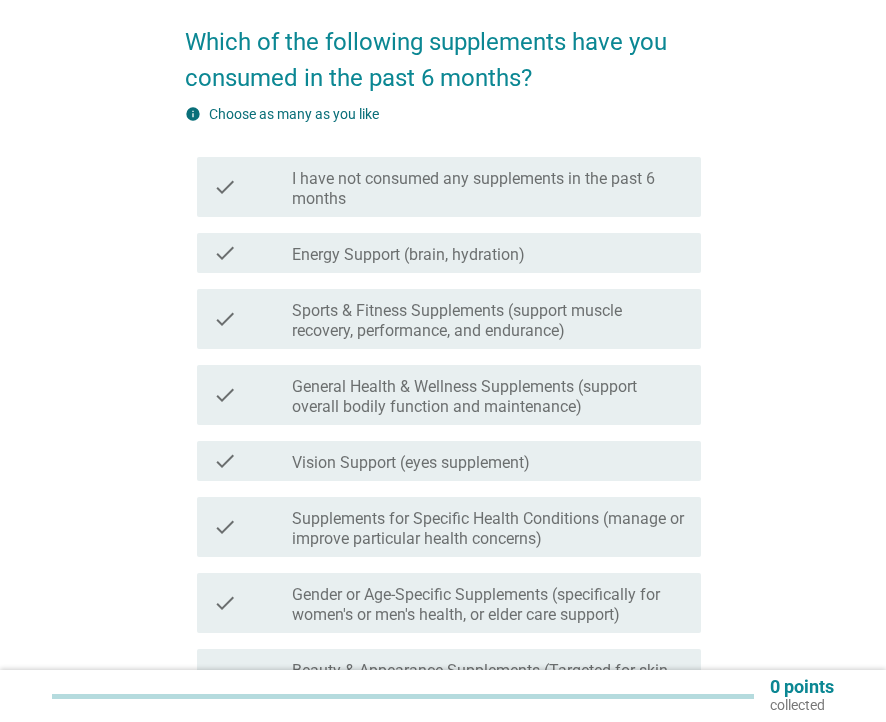 click on "General Health & Wellness Supplements (support overall bodily function and maintenance)" at bounding box center (488, 397) 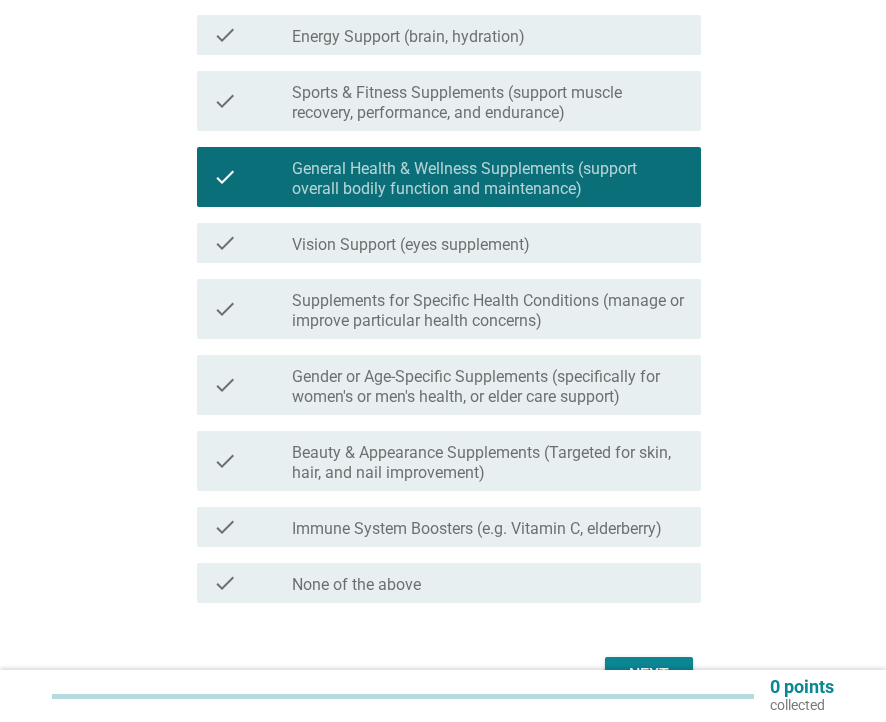 scroll, scrollTop: 295, scrollLeft: 0, axis: vertical 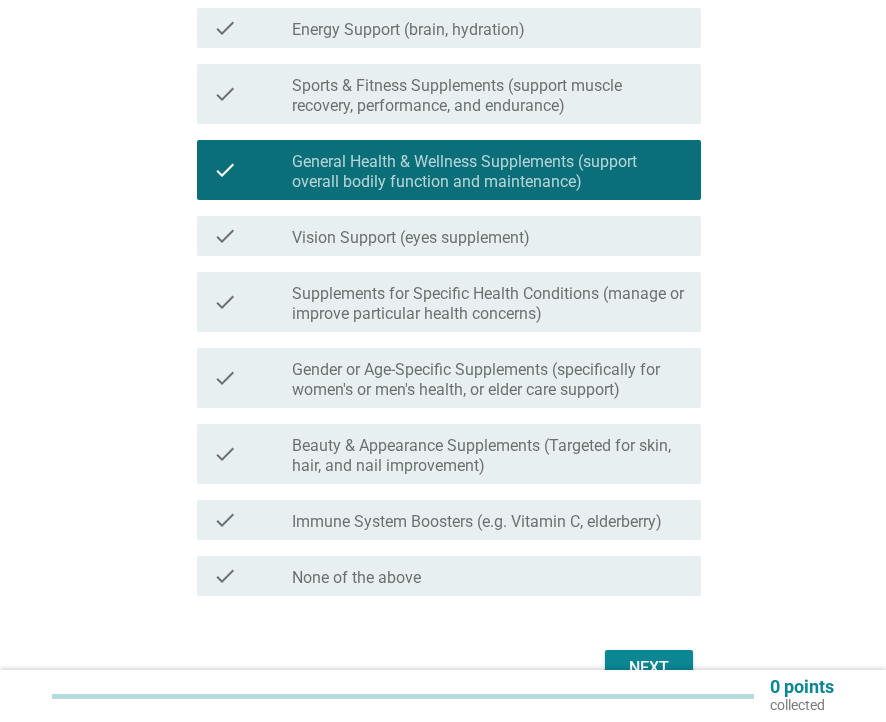 click on "check     check_box_outline_blank Beauty & Appearance Supplements (Targeted for skin, hair, and nail improvement)" at bounding box center [443, 454] 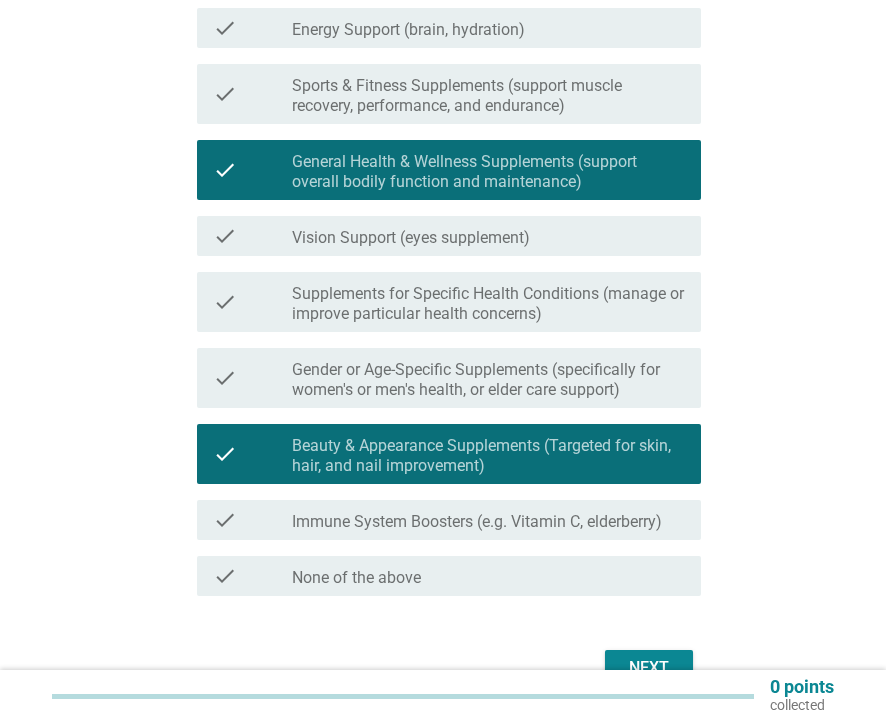 scroll, scrollTop: 391, scrollLeft: 0, axis: vertical 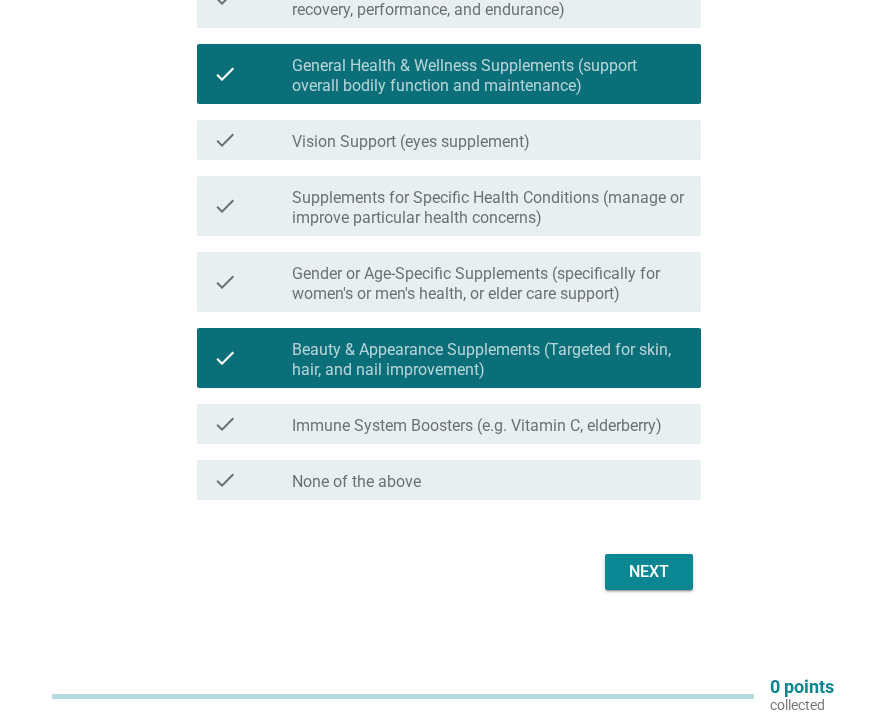 click on "check     check_box_outline_blank Immune System Boosters (e.g. Vitamin C, elderberry)" at bounding box center [449, 424] 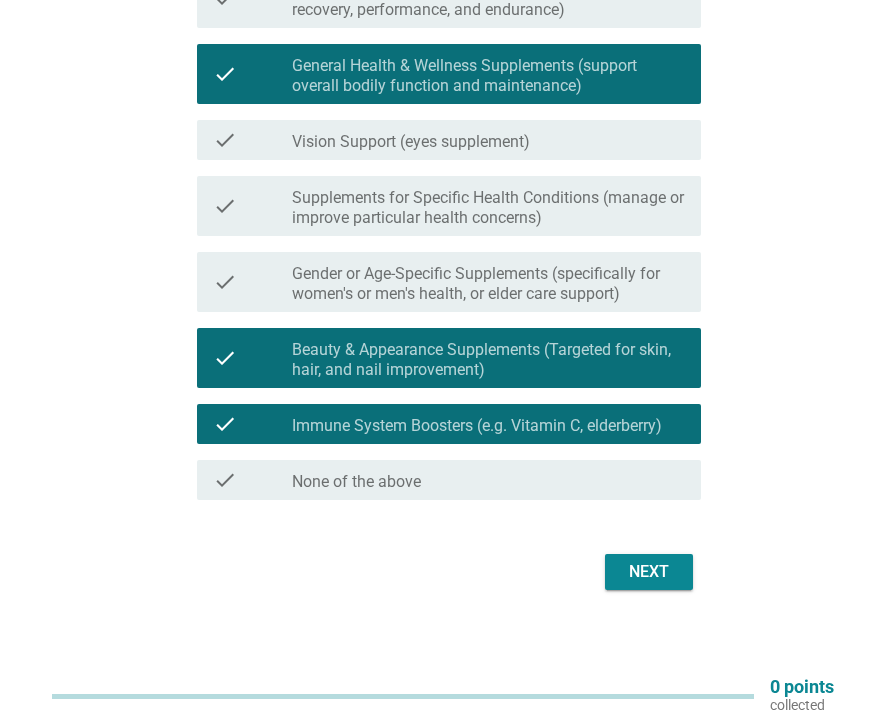 click on "Next" at bounding box center [649, 572] 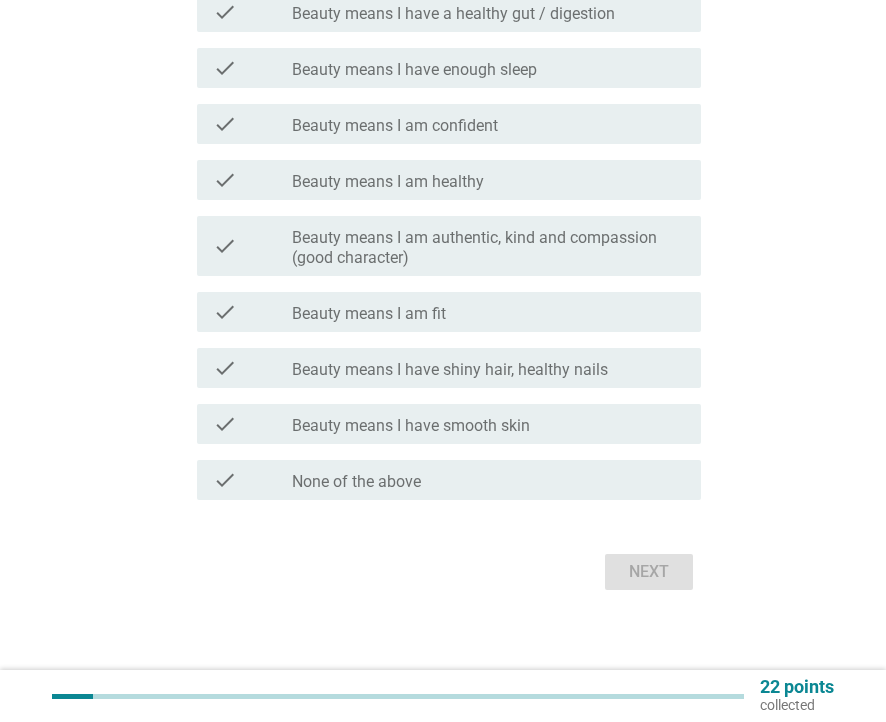scroll, scrollTop: 0, scrollLeft: 0, axis: both 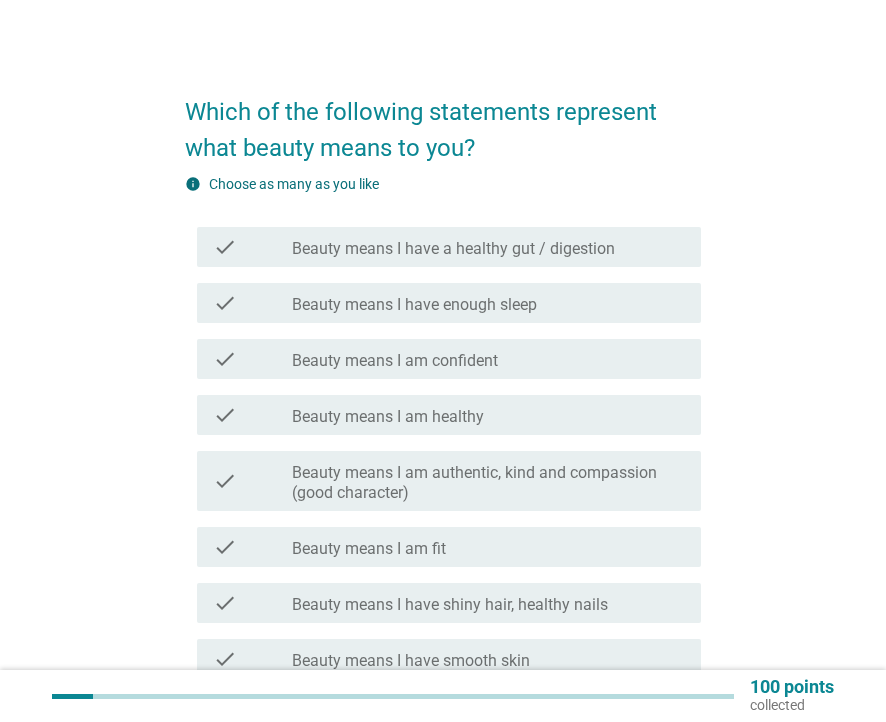click on "Beauty means I have enough sleep" at bounding box center [414, 305] 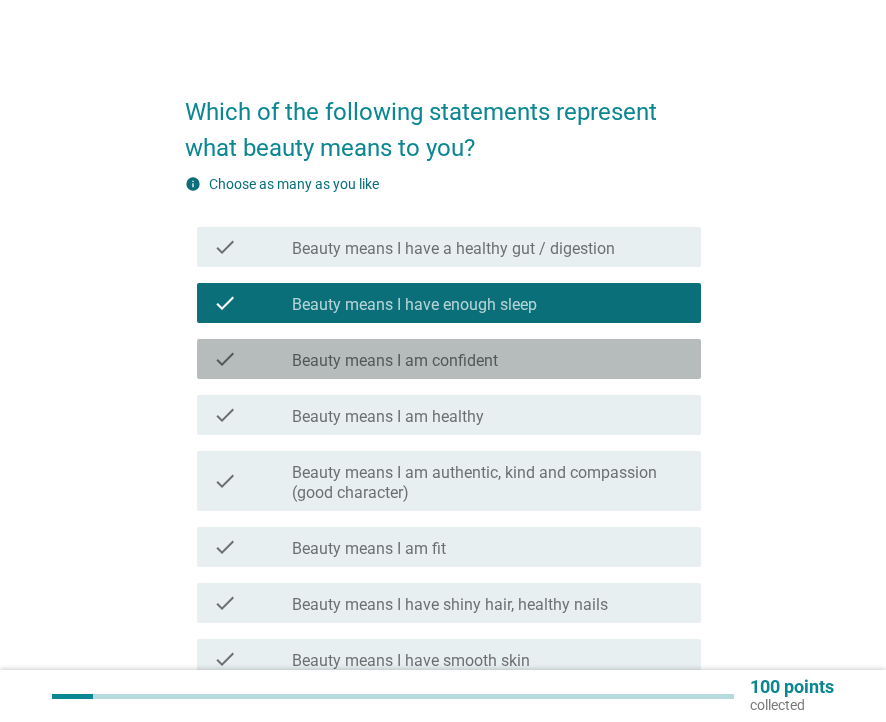 click on "Beauty means I am confident" at bounding box center [395, 361] 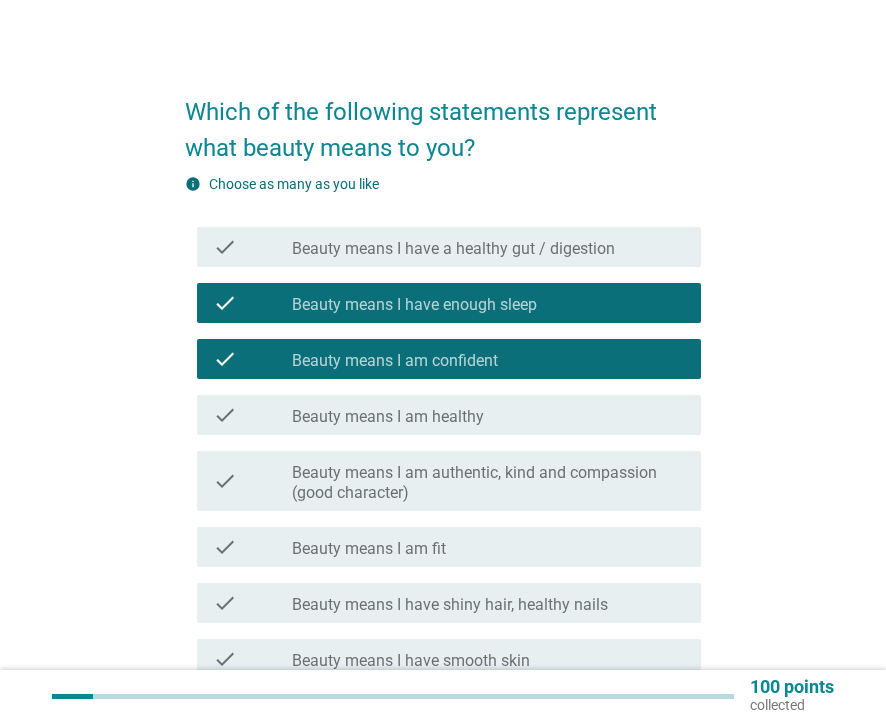 click on "Beauty means I am healthy" at bounding box center [388, 417] 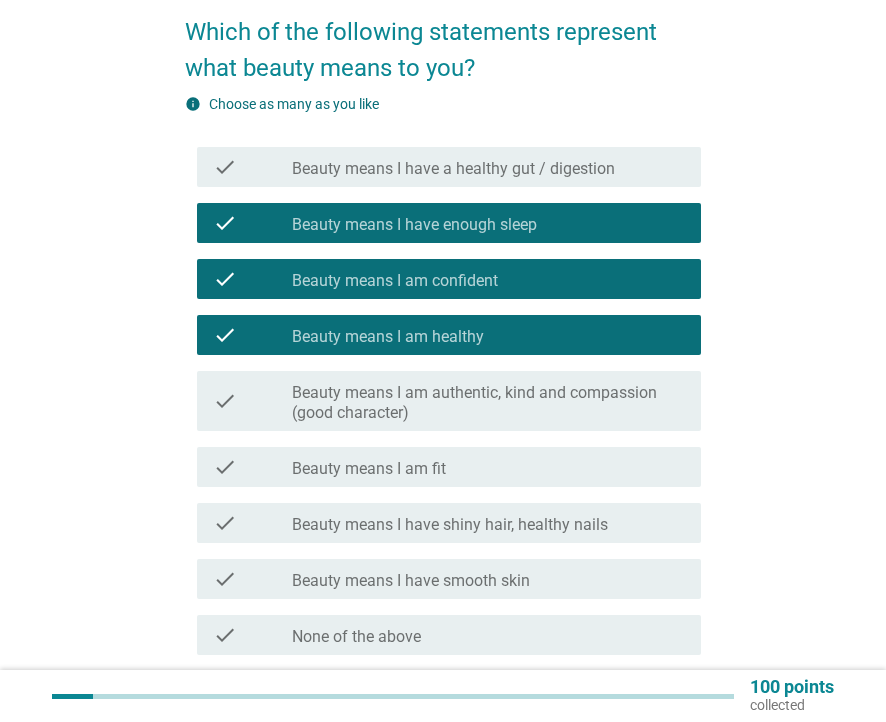 scroll, scrollTop: 124, scrollLeft: 0, axis: vertical 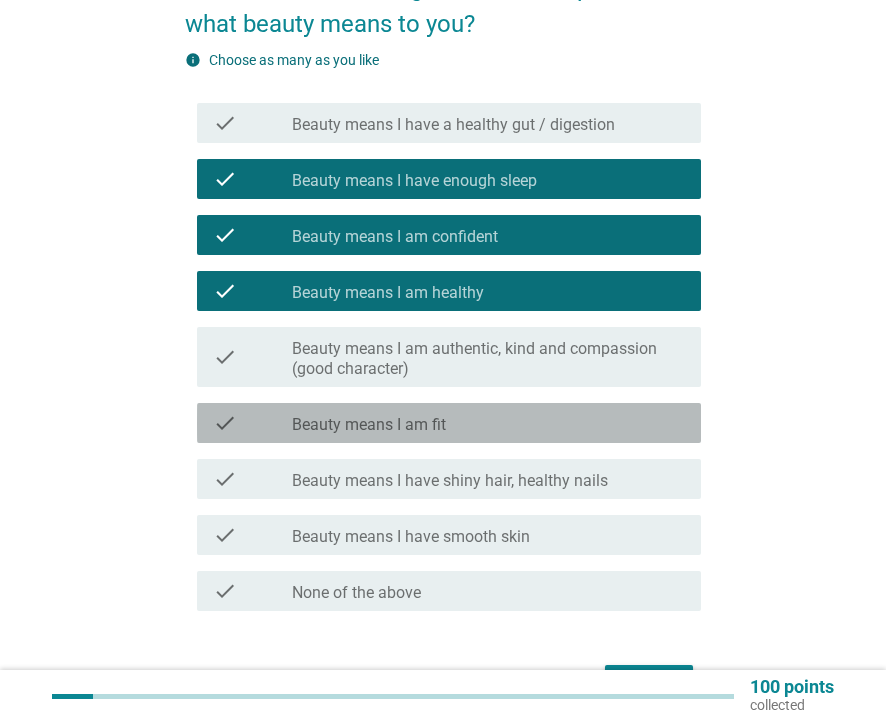 click on "check_box_outline_blank Beauty means I am fit" at bounding box center [488, 423] 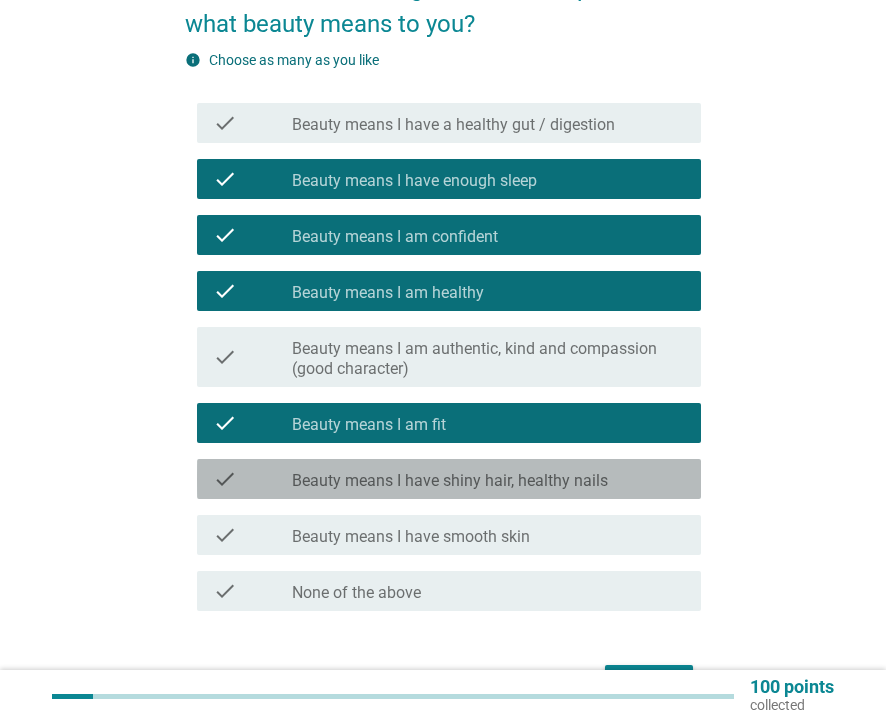 click on "Beauty means I have shiny hair, healthy nails" at bounding box center (450, 481) 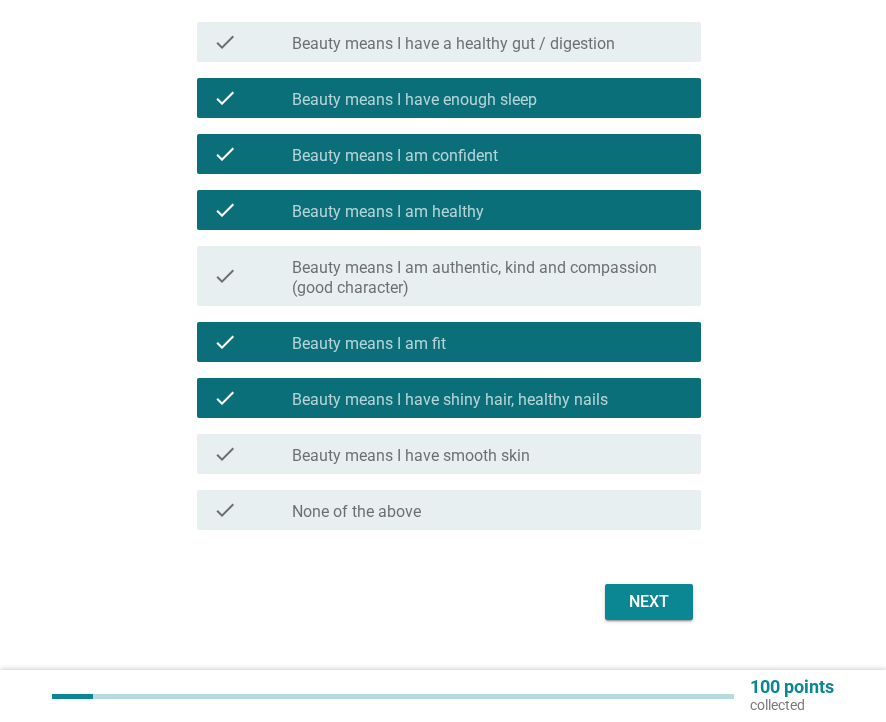 scroll, scrollTop: 235, scrollLeft: 0, axis: vertical 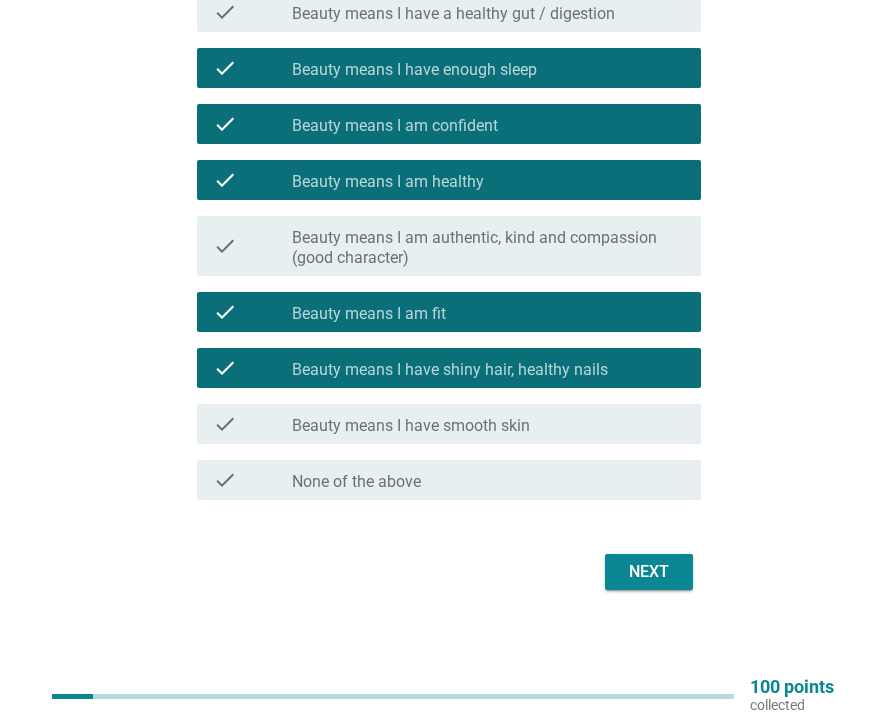 click on "Beauty means I have smooth skin" at bounding box center [411, 426] 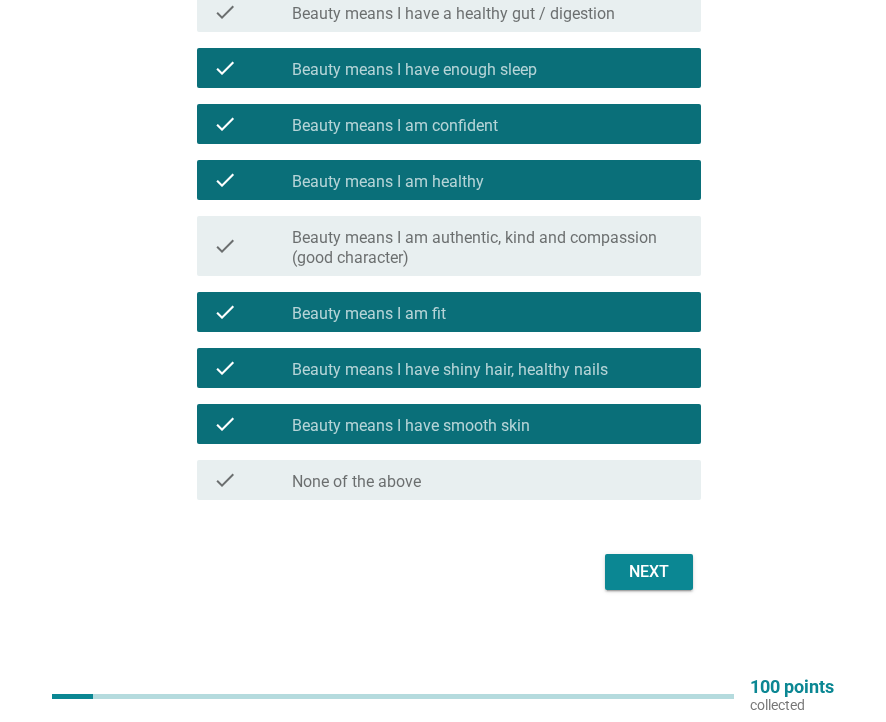 click on "Next" at bounding box center (649, 572) 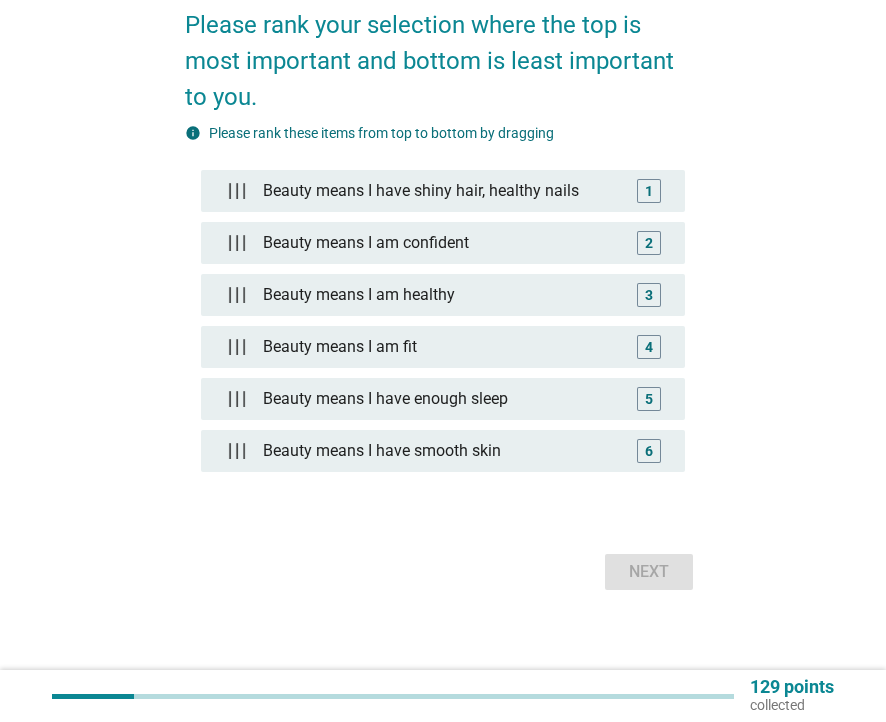 scroll, scrollTop: 0, scrollLeft: 0, axis: both 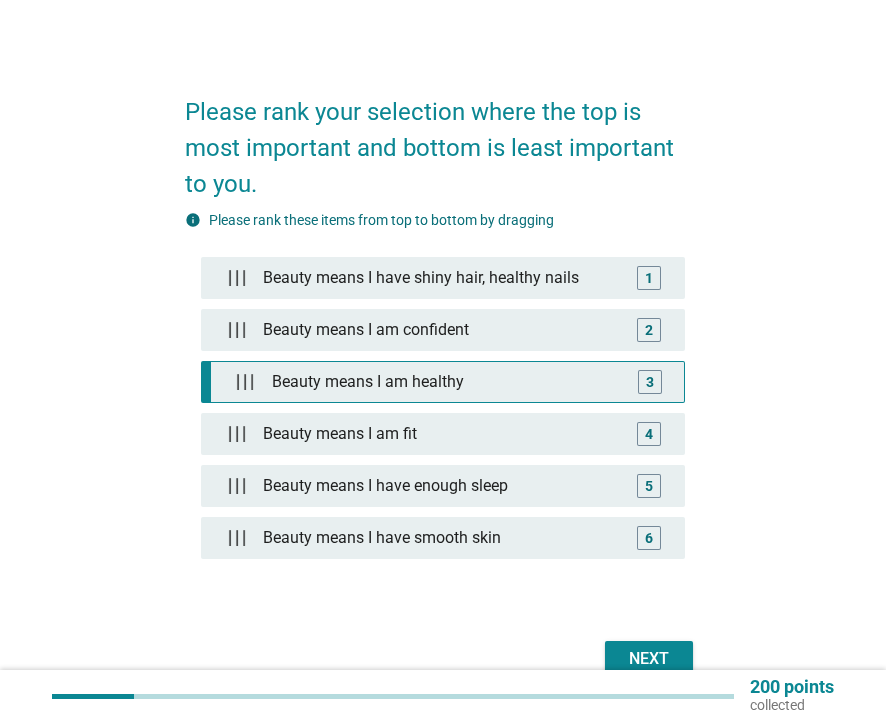 type 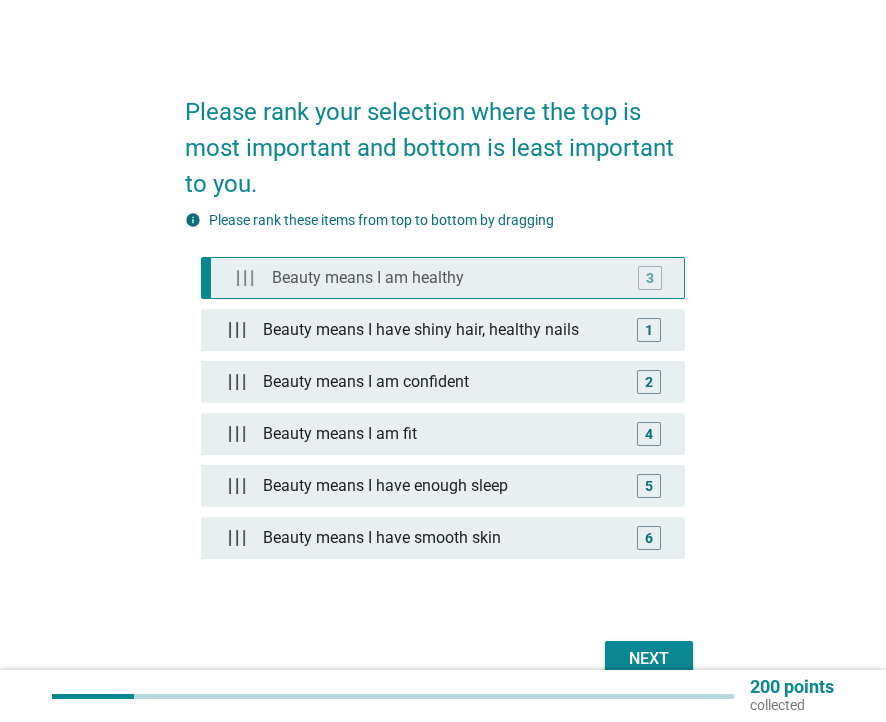 drag, startPoint x: 221, startPoint y: 353, endPoint x: 206, endPoint y: 235, distance: 118.94957 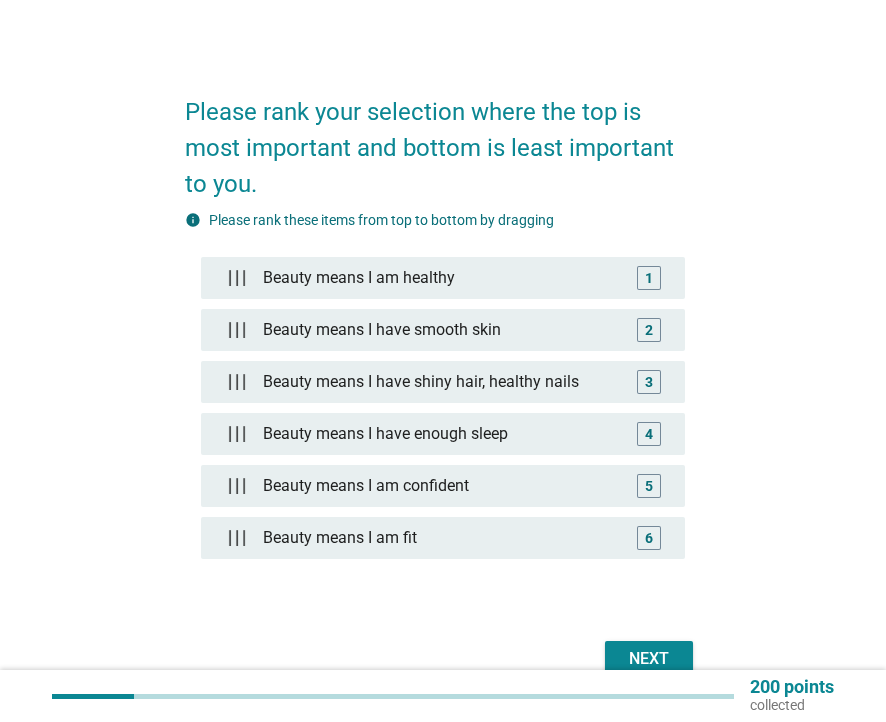 click on "Next" at bounding box center (649, 659) 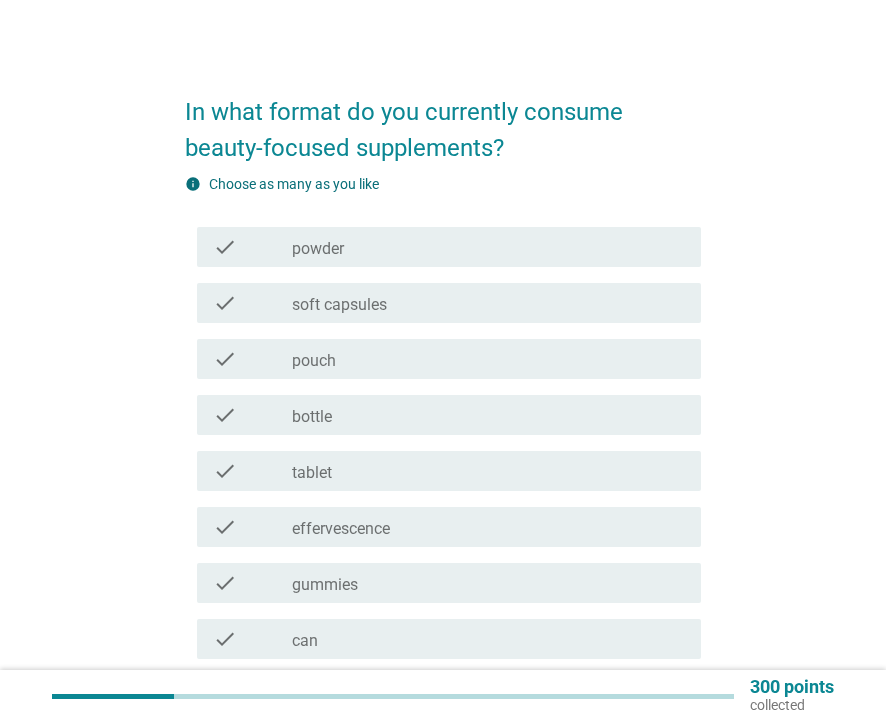 click on "check_box_outline_blank soft capsules" at bounding box center (488, 303) 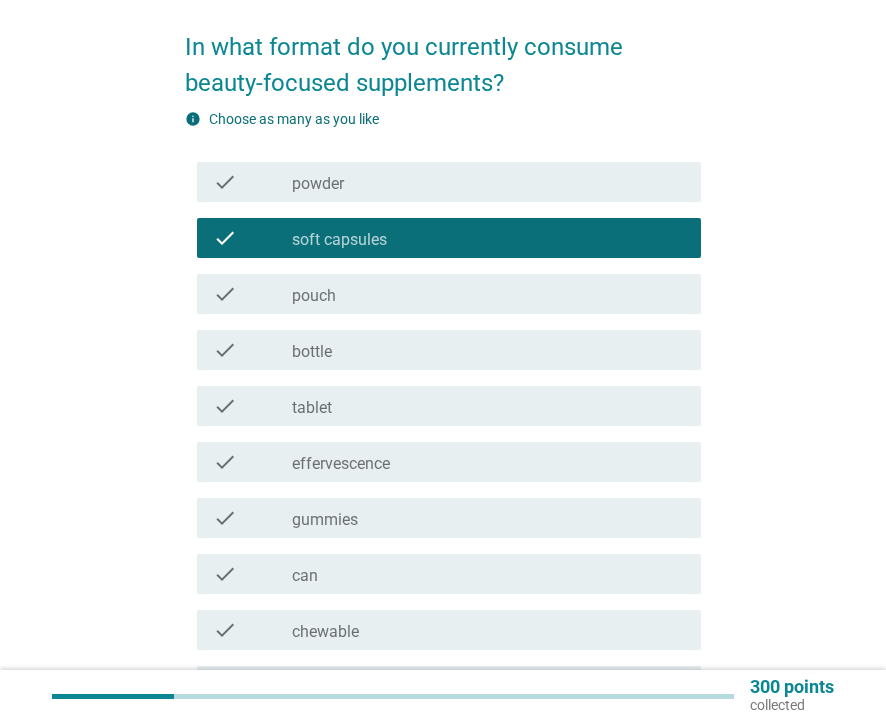 click on "check_box_outline_blank tablet" at bounding box center (488, 406) 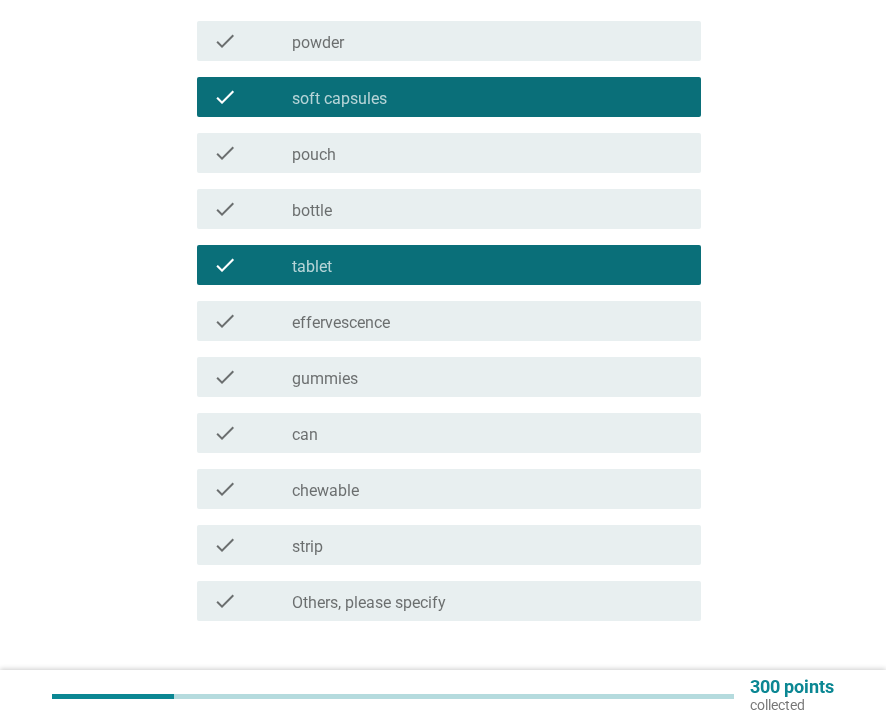 scroll, scrollTop: 232, scrollLeft: 0, axis: vertical 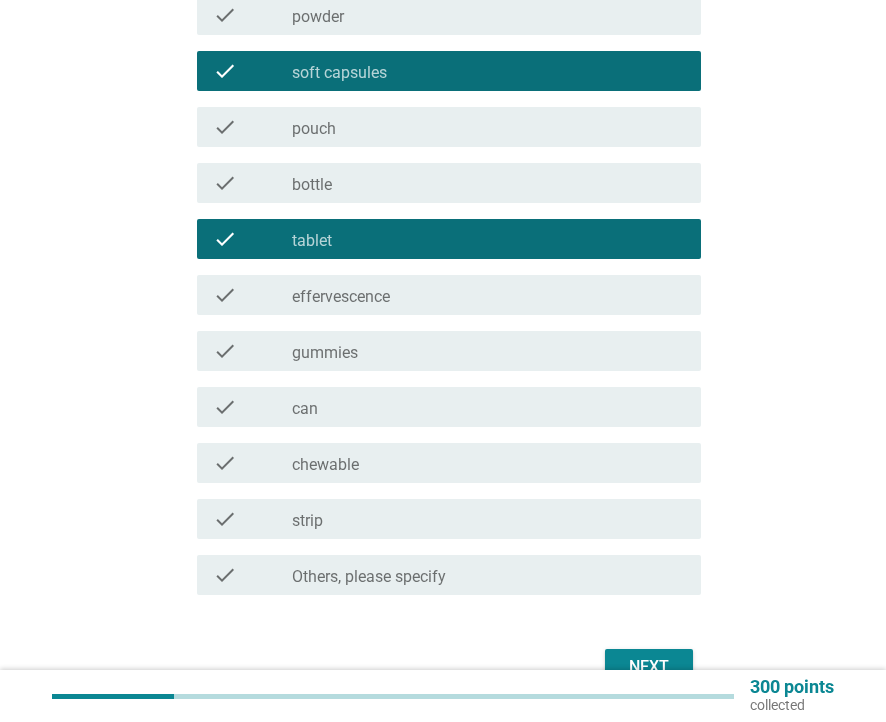 click on "check_box_outline_blank gummies" at bounding box center [488, 351] 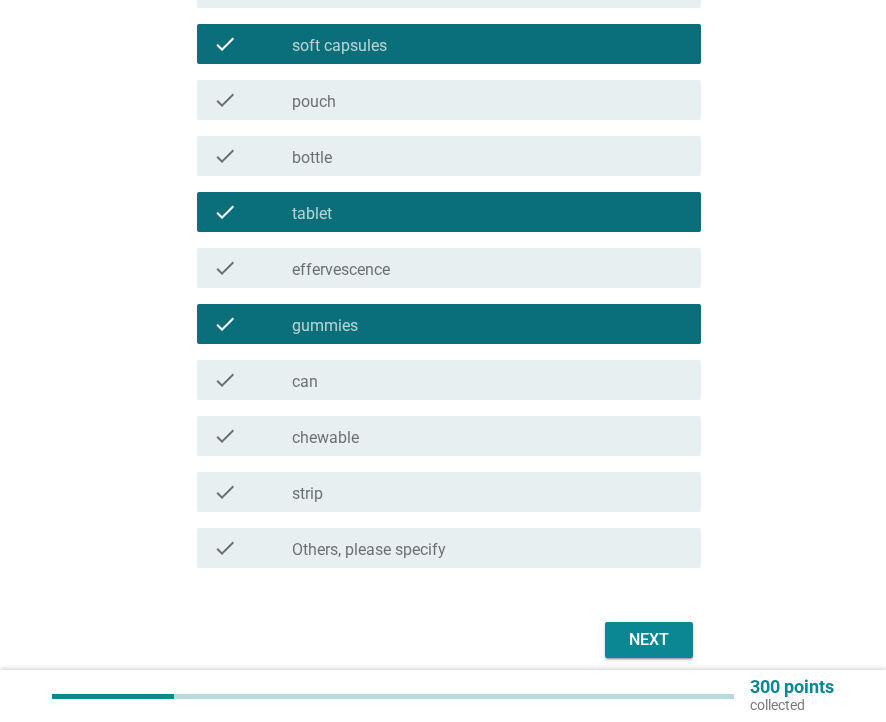 scroll, scrollTop: 286, scrollLeft: 0, axis: vertical 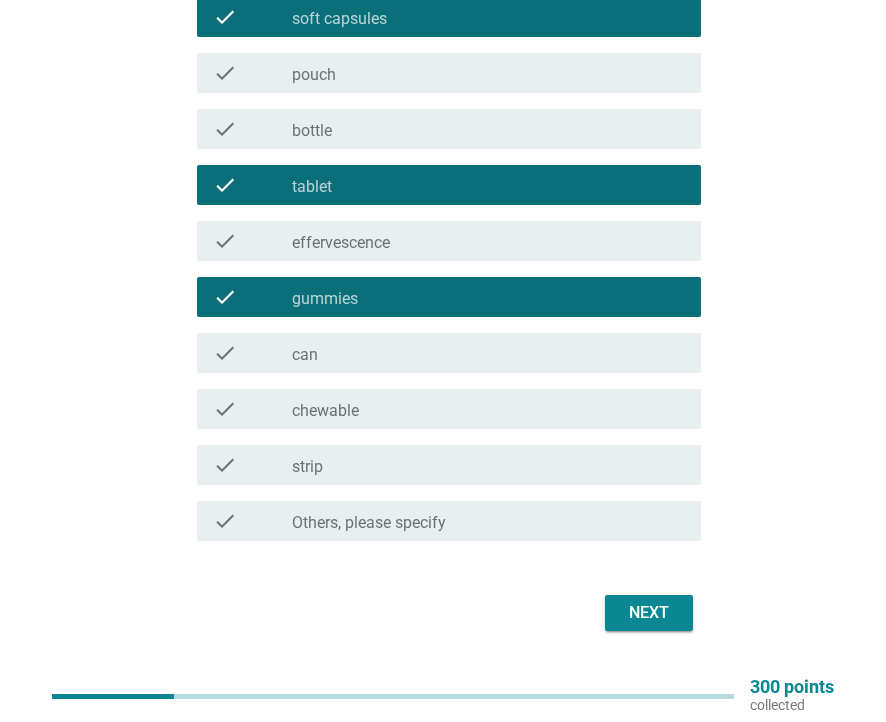 click on "Next" at bounding box center (649, 613) 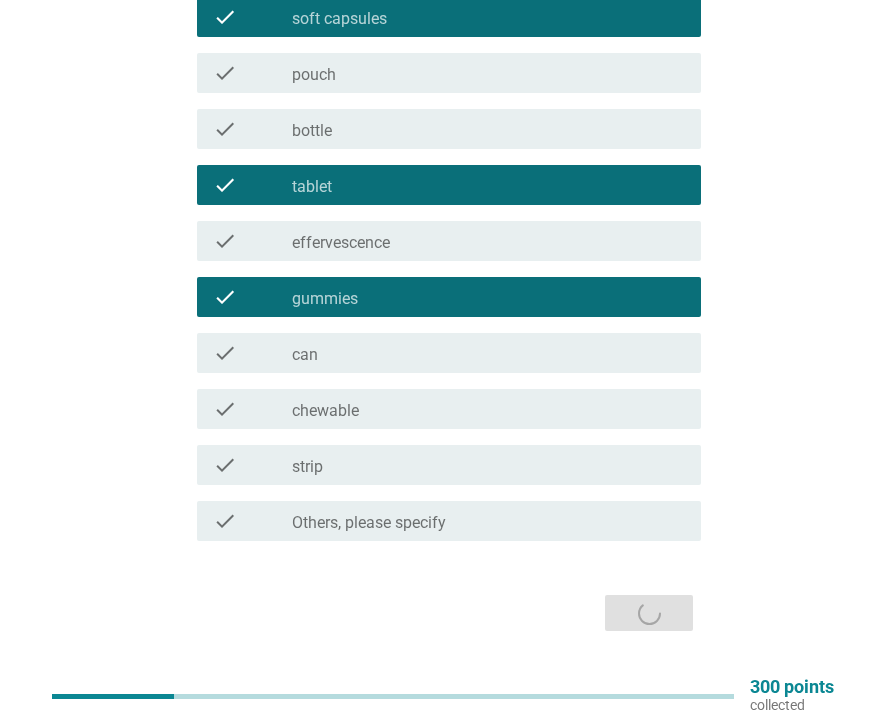 scroll, scrollTop: 0, scrollLeft: 0, axis: both 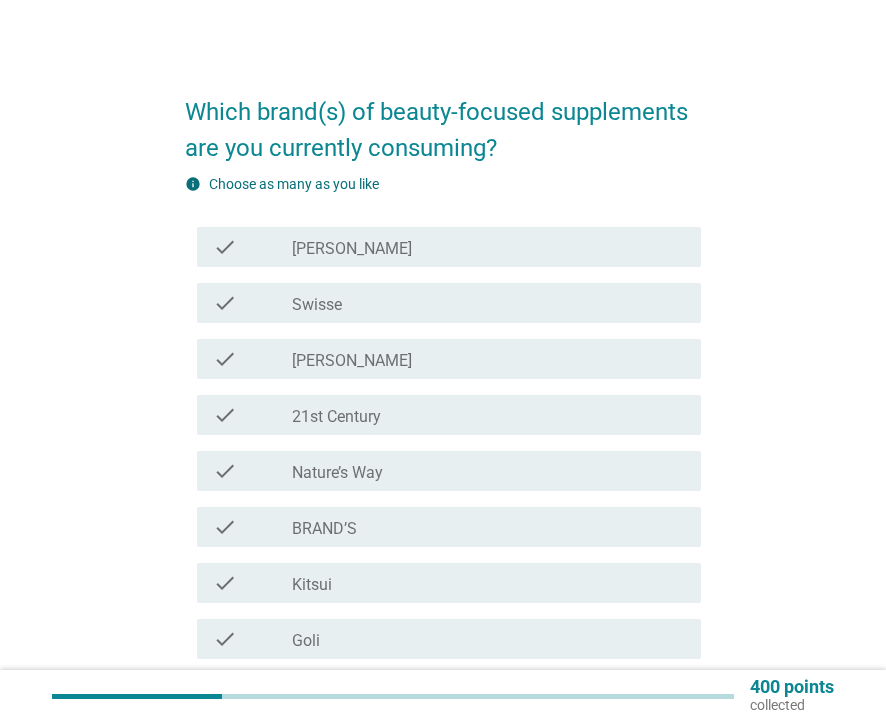 click on "check_box_outline_blank Blackmores" at bounding box center (488, 359) 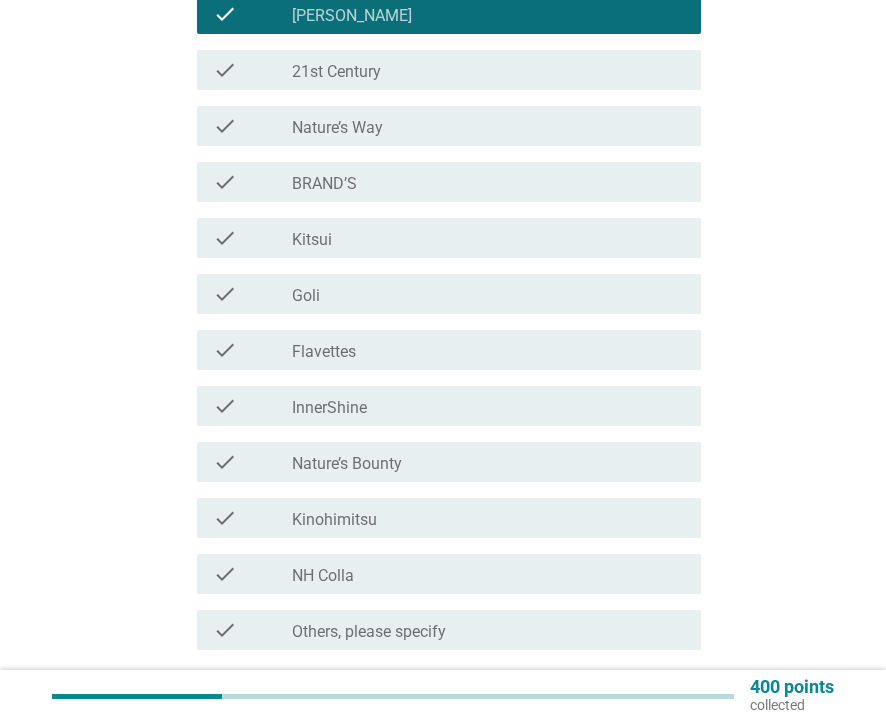 scroll, scrollTop: 346, scrollLeft: 0, axis: vertical 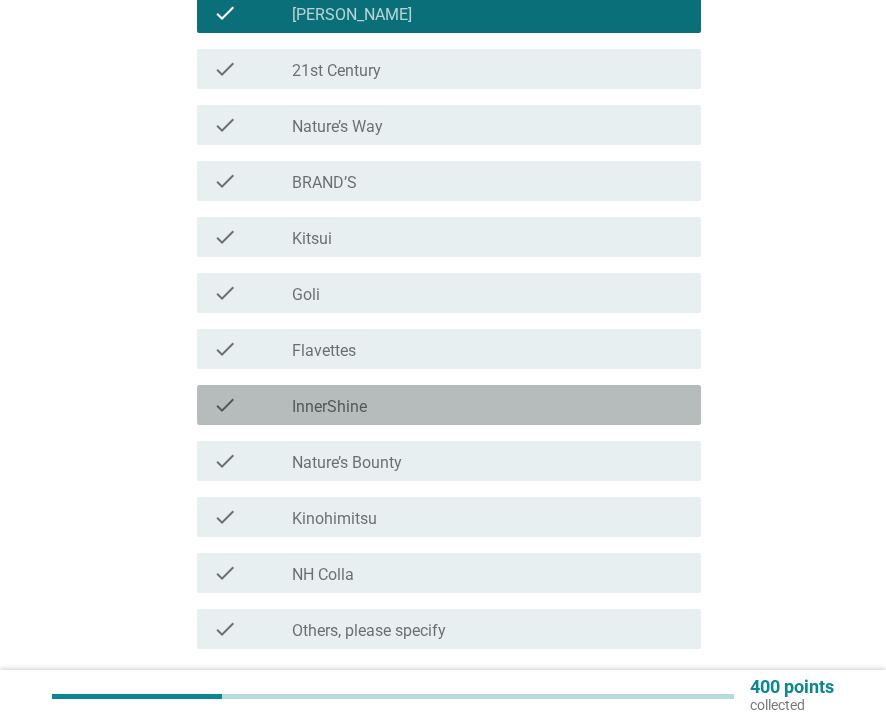 click on "check_box_outline_blank InnerShine" at bounding box center (488, 405) 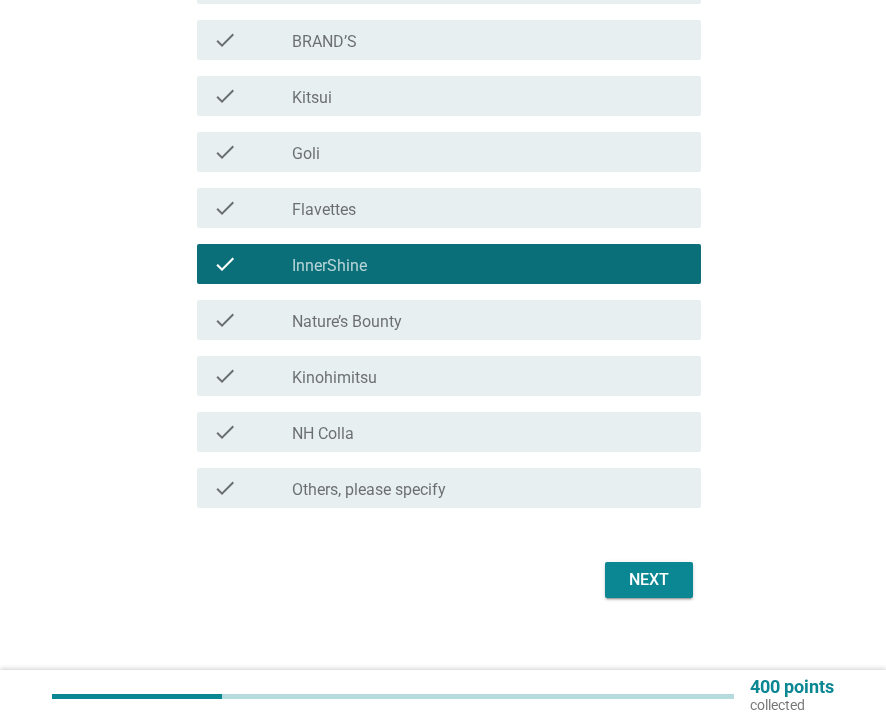 scroll, scrollTop: 488, scrollLeft: 0, axis: vertical 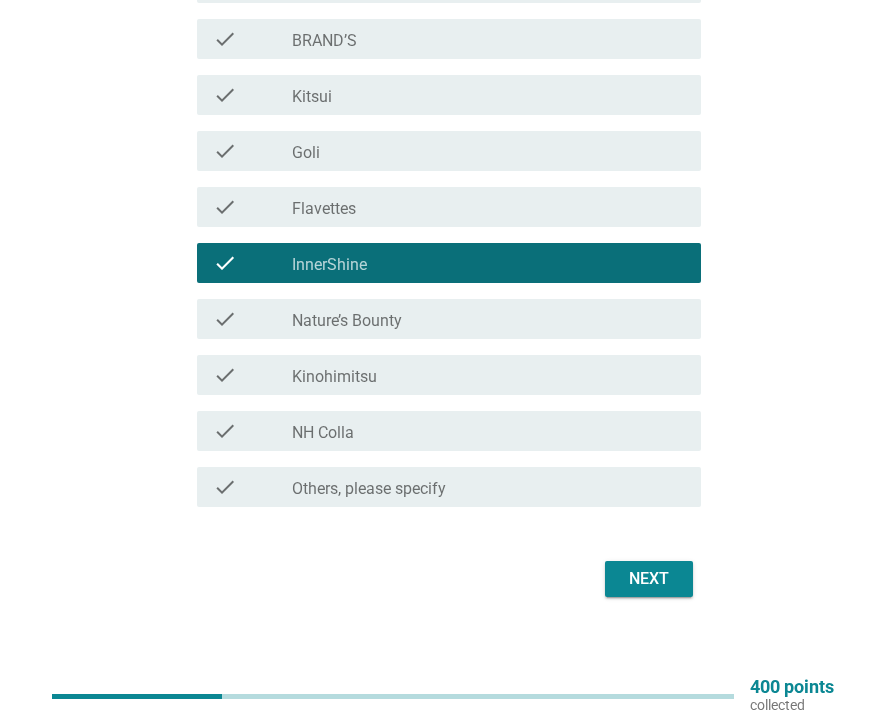 click on "Next" at bounding box center (649, 579) 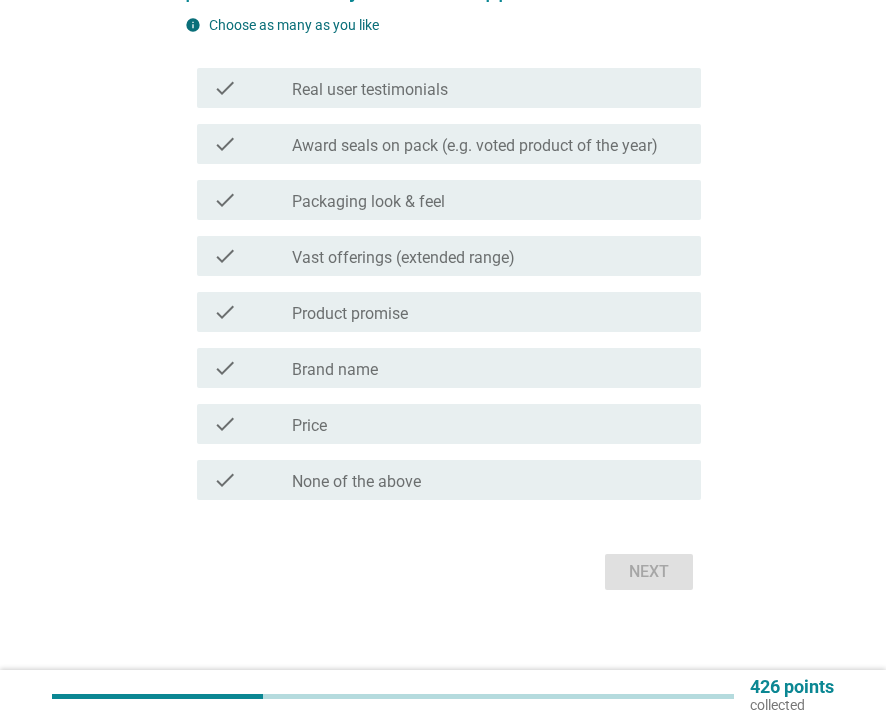 scroll, scrollTop: 0, scrollLeft: 0, axis: both 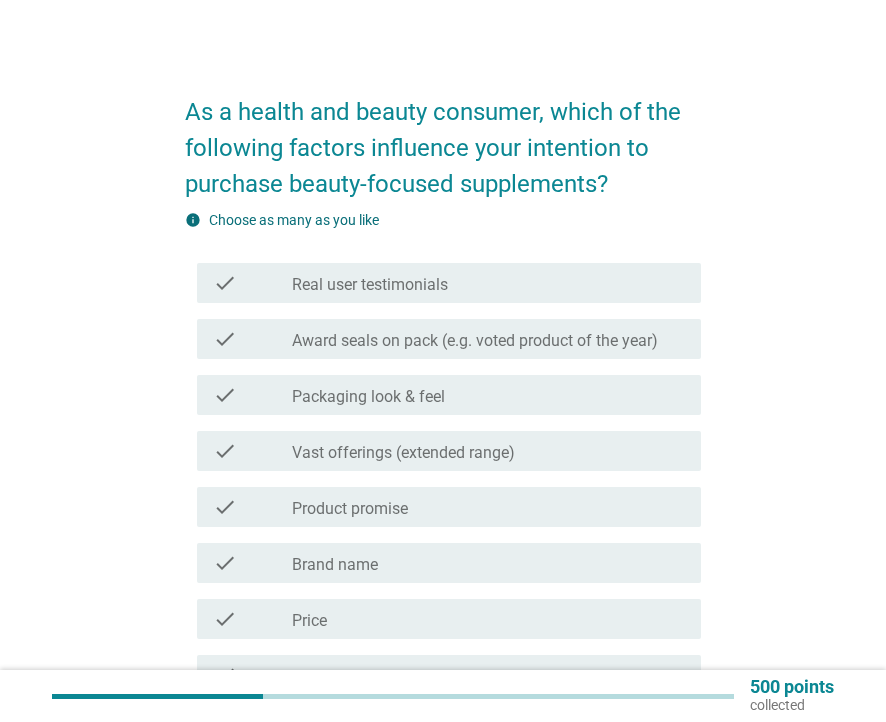 click on "check     check_box_outline_blank Real user testimonials" at bounding box center (449, 283) 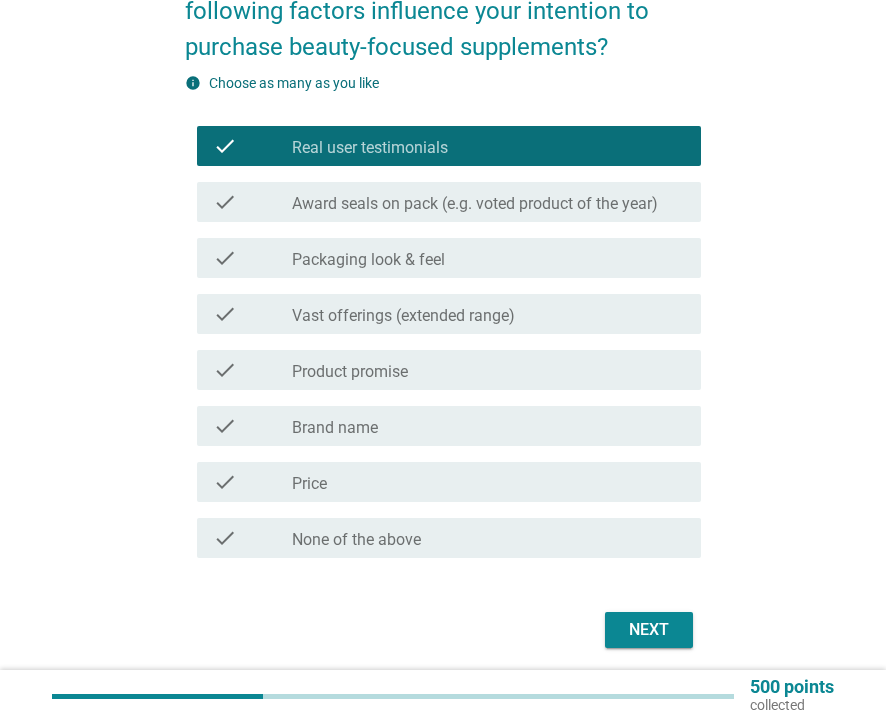 scroll, scrollTop: 152, scrollLeft: 0, axis: vertical 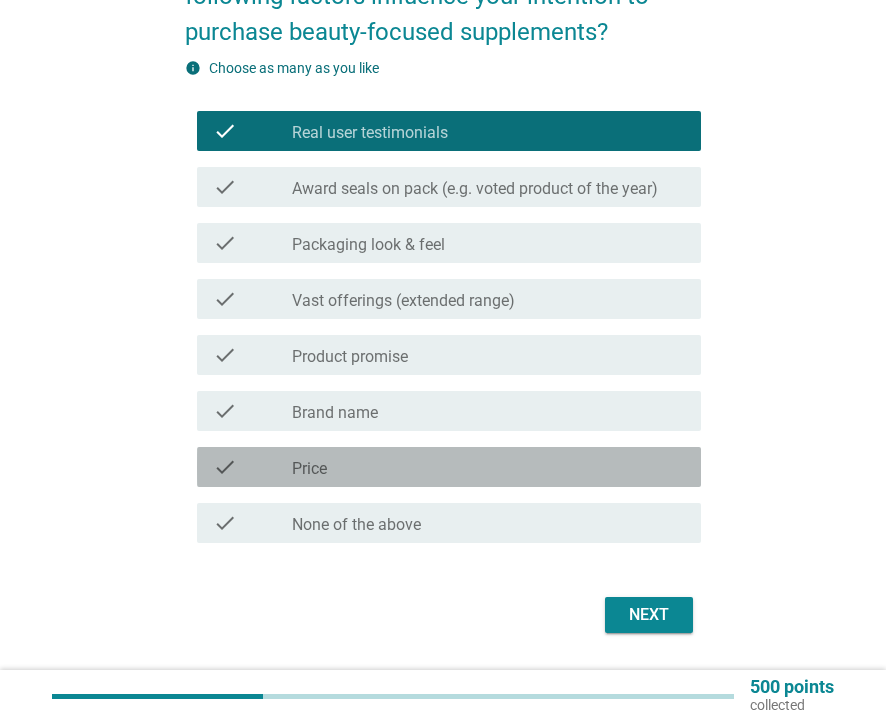 click on "check_box_outline_blank Price" at bounding box center [488, 467] 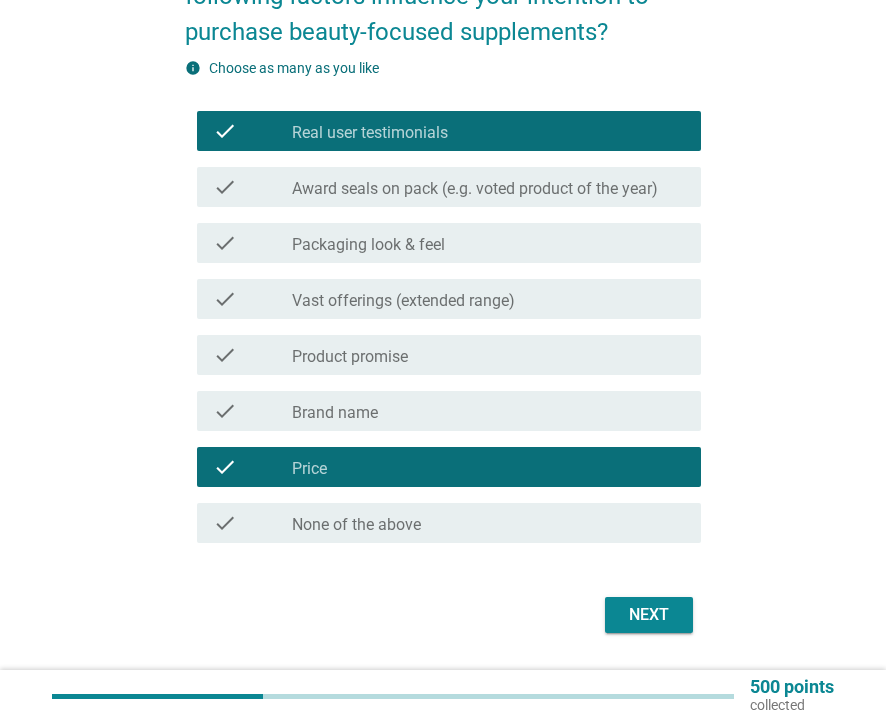 click on "Next" at bounding box center (649, 615) 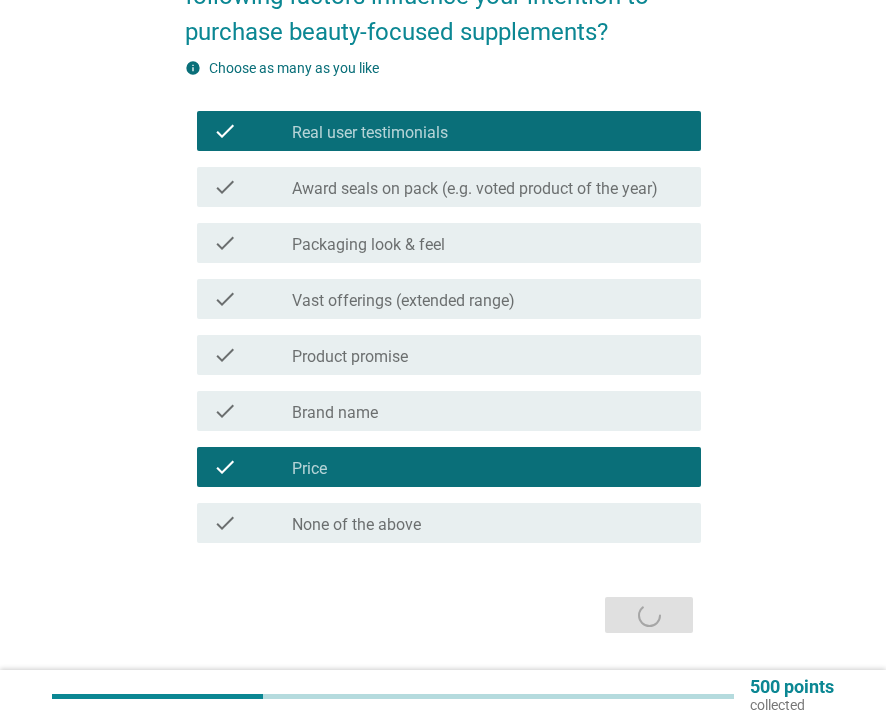 scroll, scrollTop: 0, scrollLeft: 0, axis: both 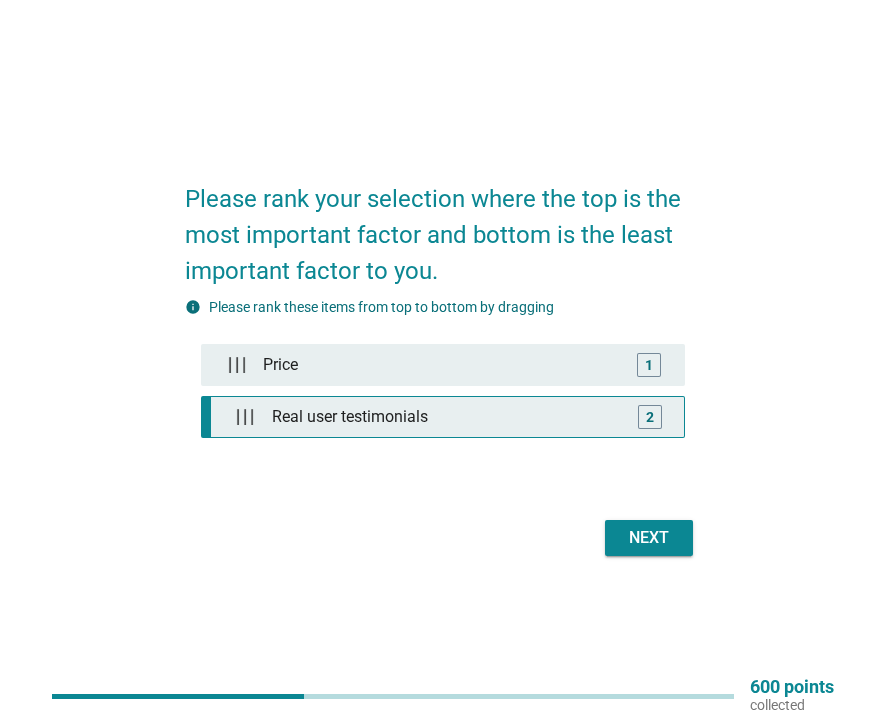 type 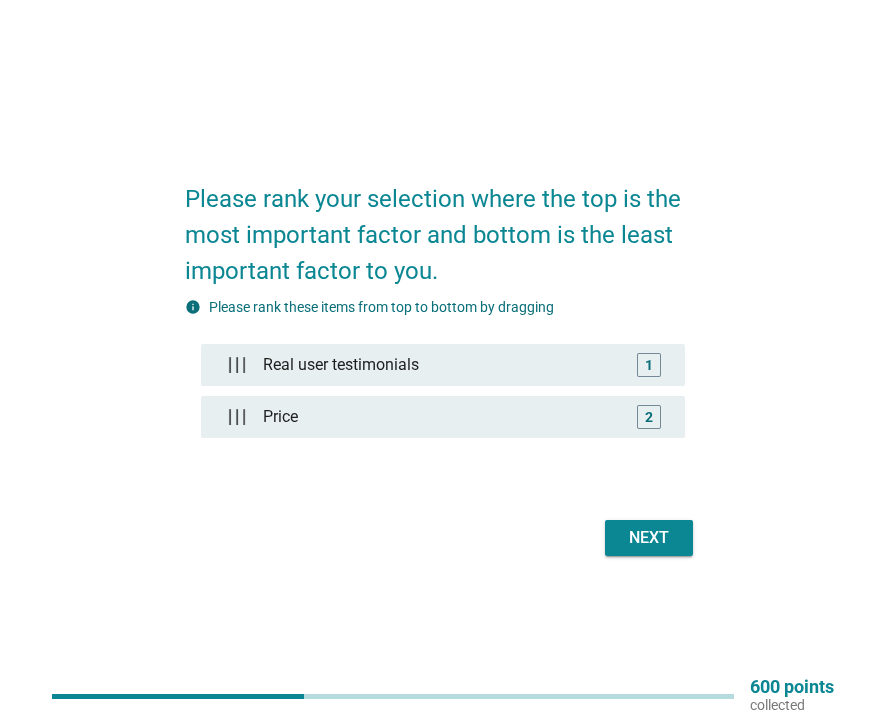 click on "Next" at bounding box center [649, 538] 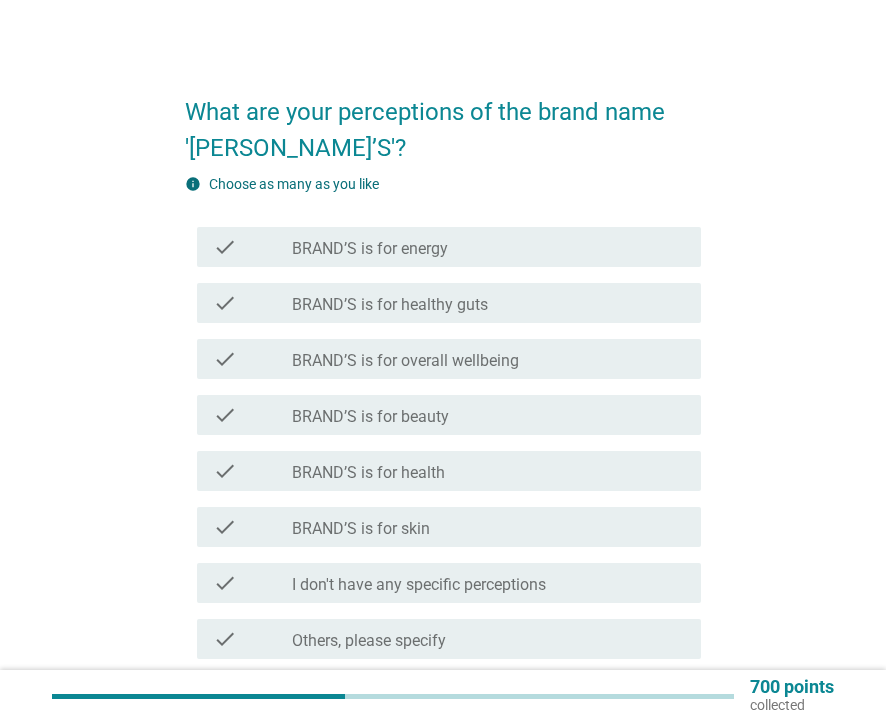 click on "check_box_outline_blank BRAND’S is for energy" at bounding box center (488, 247) 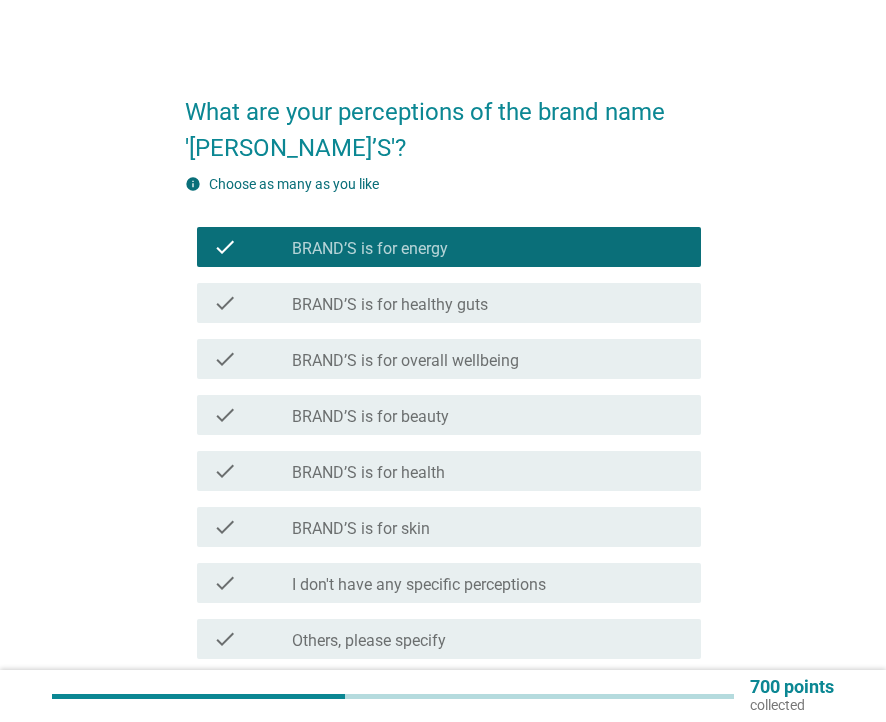 click on "BRAND’S is for overall wellbeing" at bounding box center (405, 361) 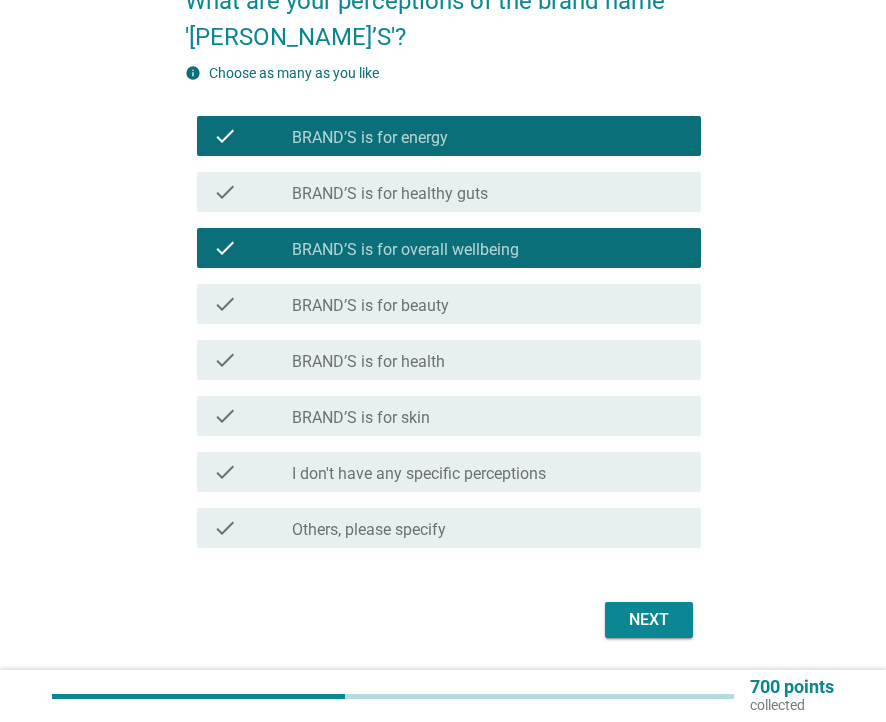 scroll, scrollTop: 115, scrollLeft: 0, axis: vertical 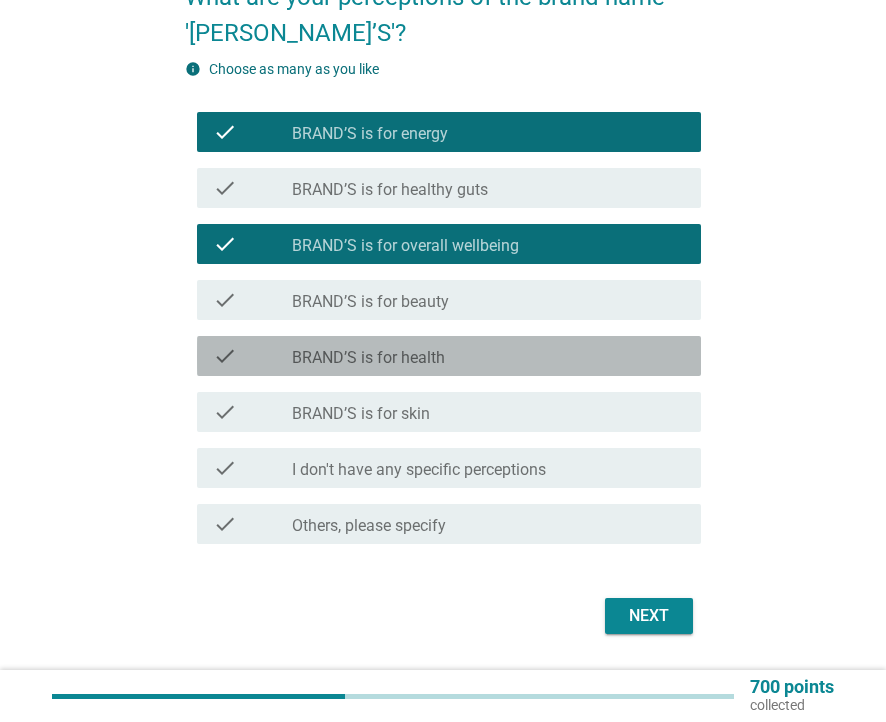 click on "check_box_outline_blank BRAND’S is for health" at bounding box center (488, 356) 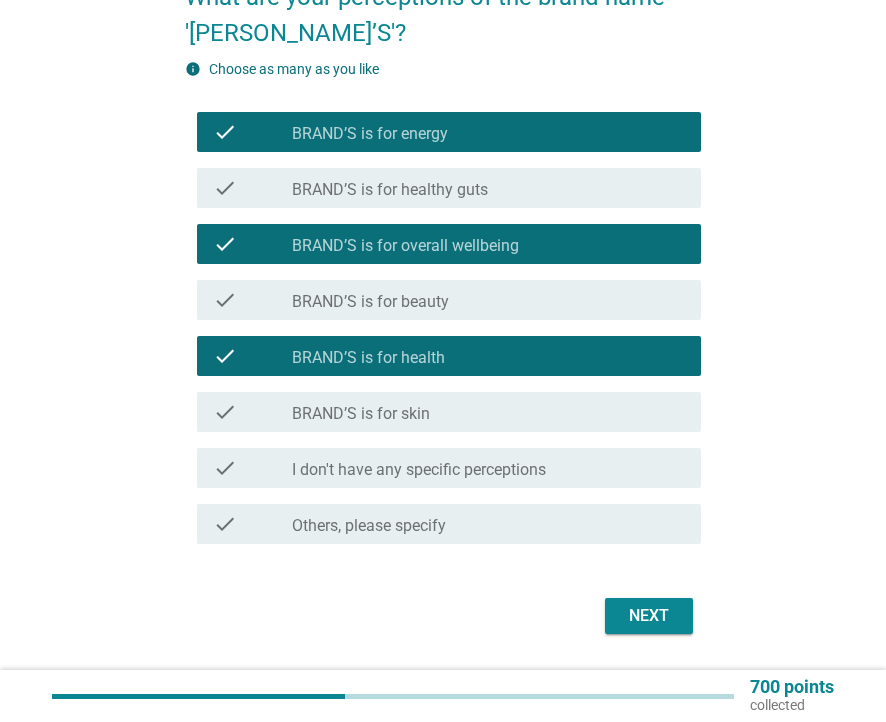 click on "Next" at bounding box center [649, 616] 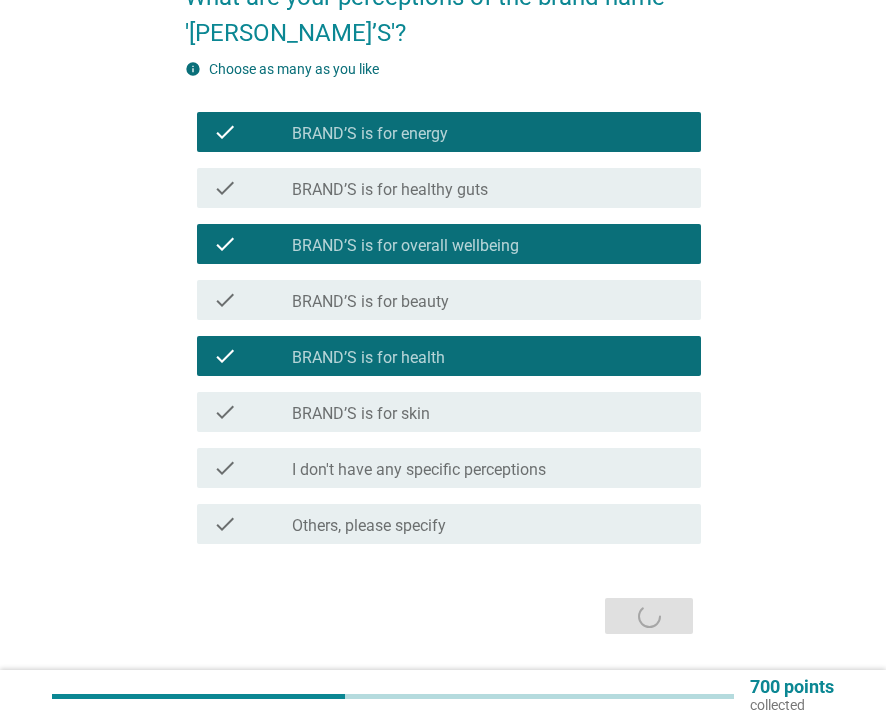 scroll, scrollTop: 0, scrollLeft: 0, axis: both 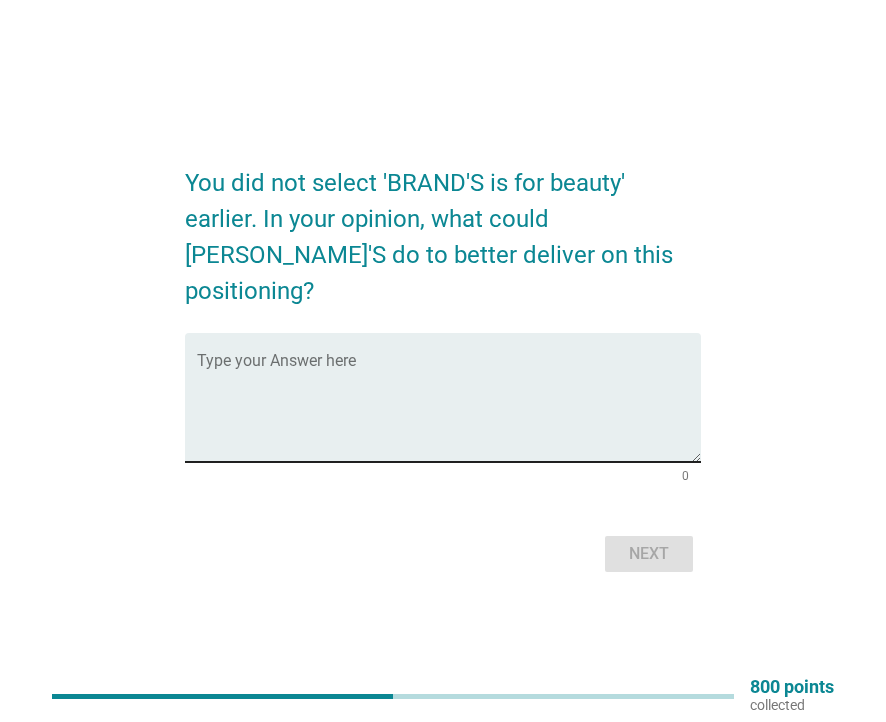 click at bounding box center [449, 409] 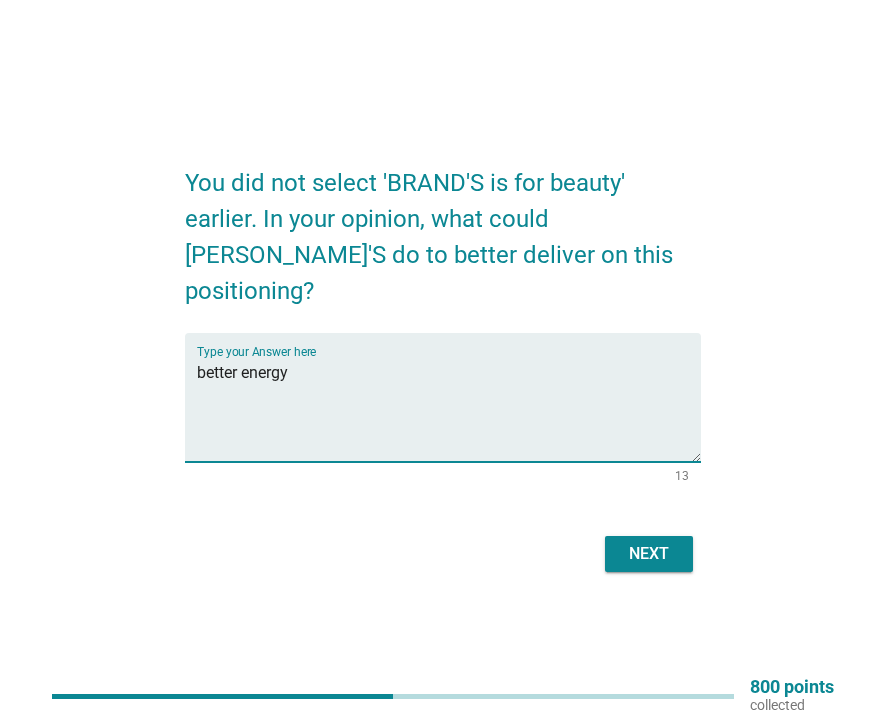 type on "better energy" 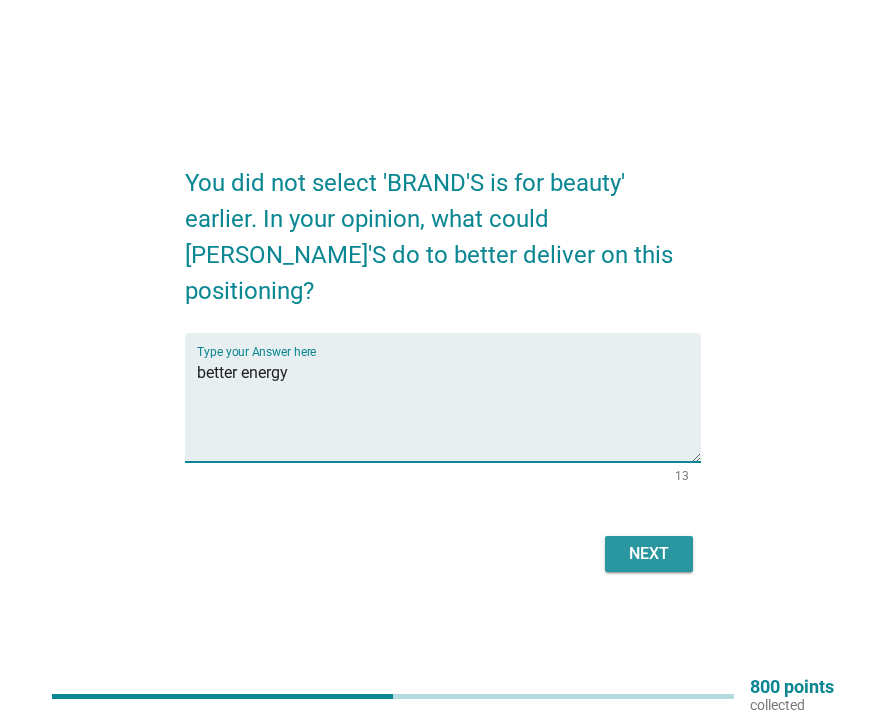 click on "Next" at bounding box center [649, 554] 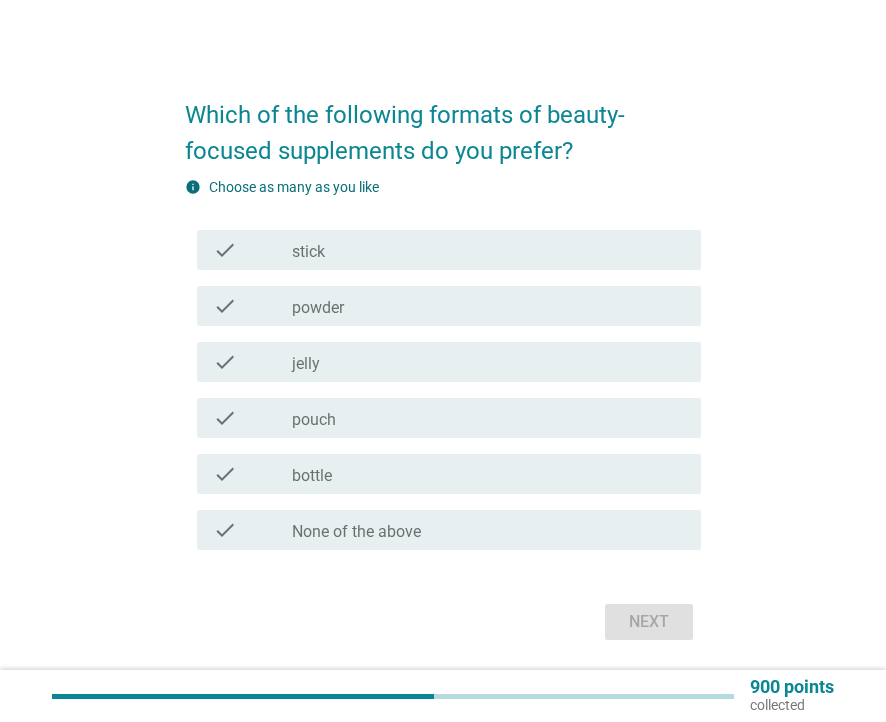 click on "check_box_outline_blank jelly" at bounding box center [488, 362] 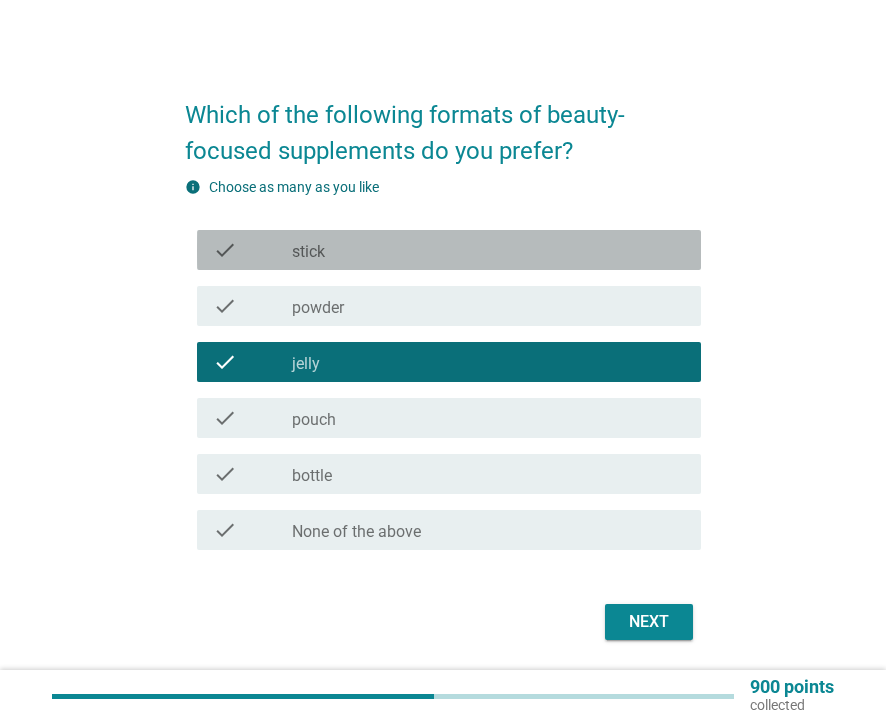 click on "check_box_outline_blank stick" at bounding box center [488, 250] 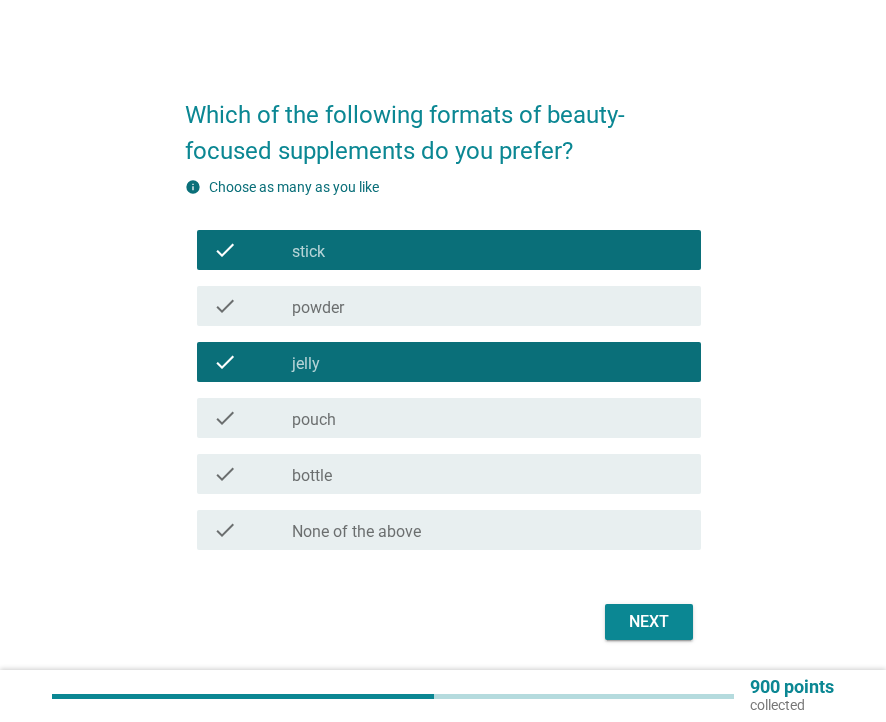 click on "Next" at bounding box center (443, 622) 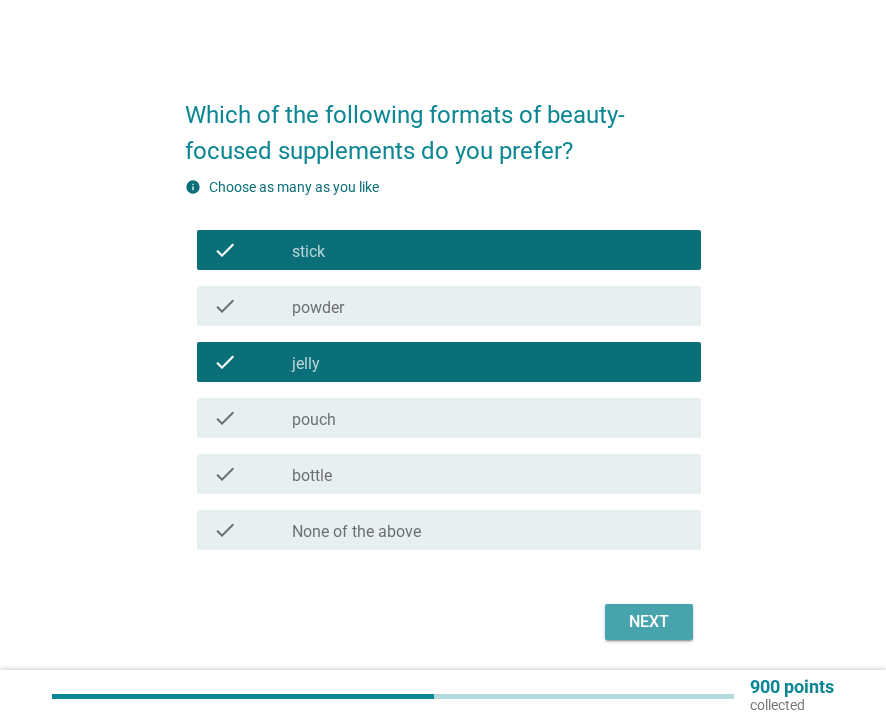 click on "Next" at bounding box center [649, 622] 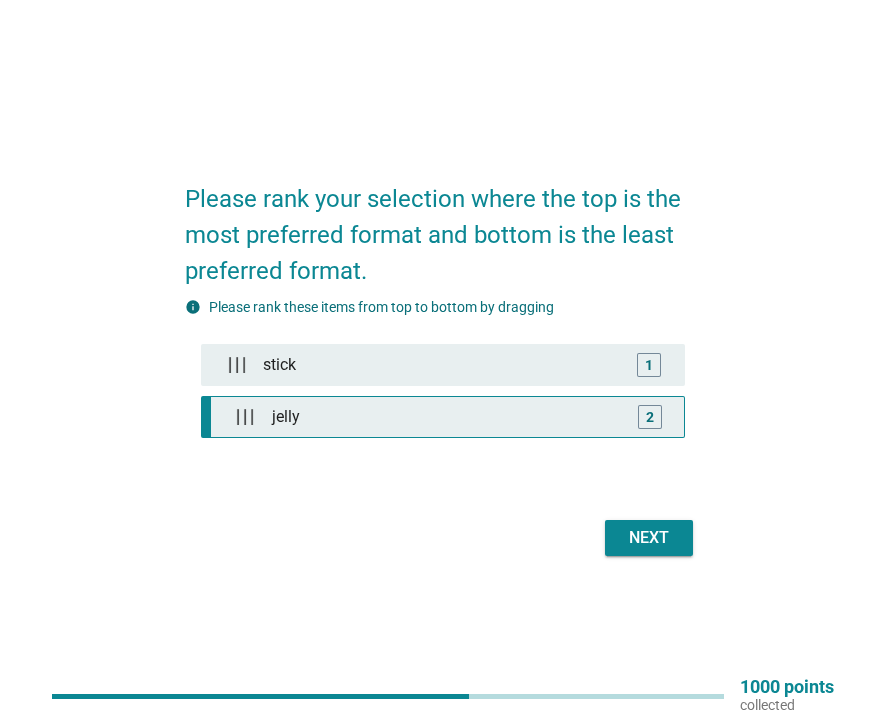 type 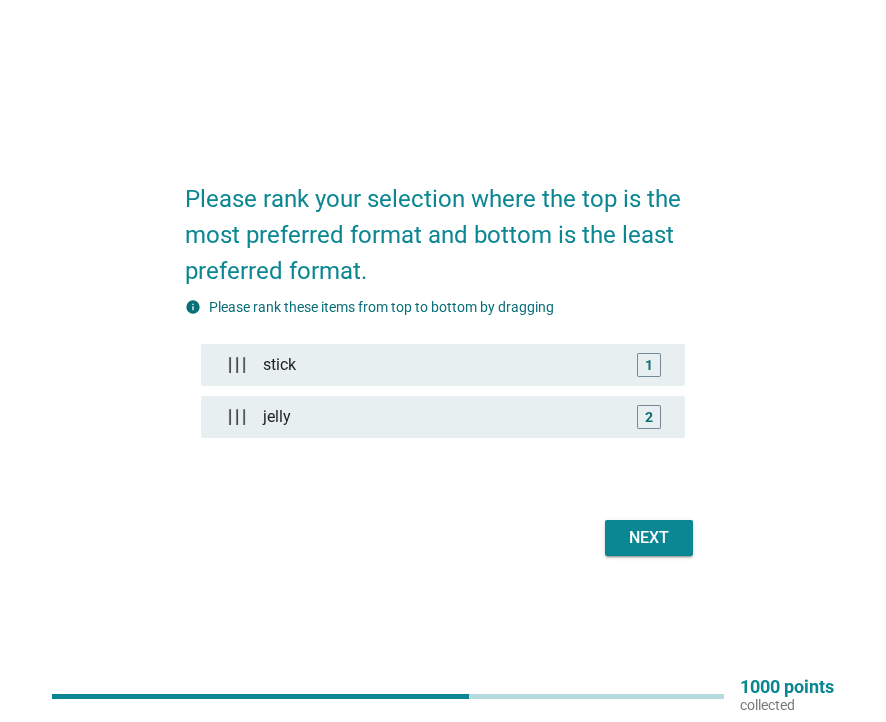 click on "Next" at bounding box center (649, 538) 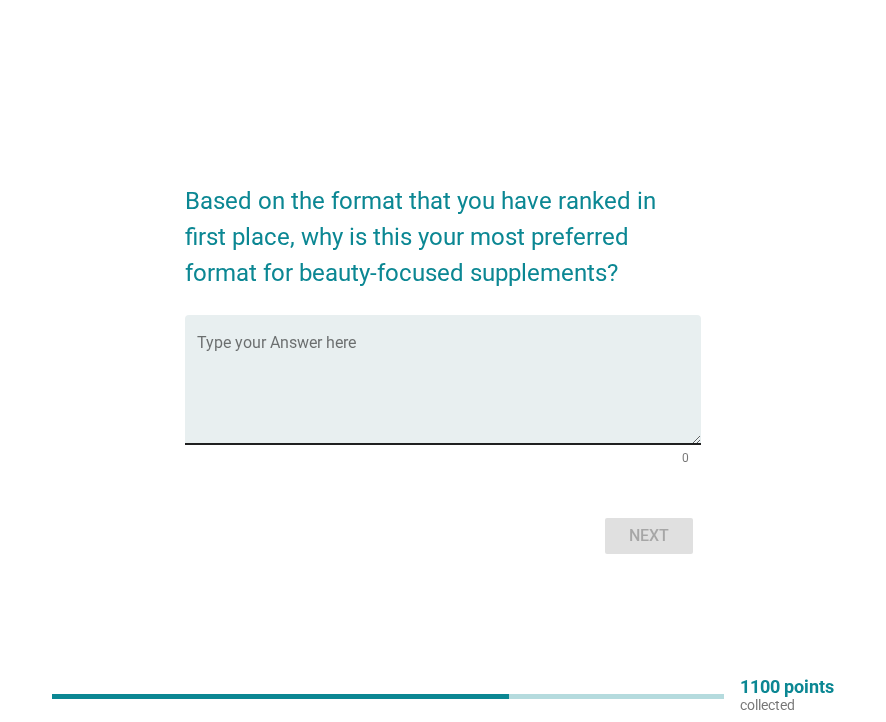 click at bounding box center (449, 391) 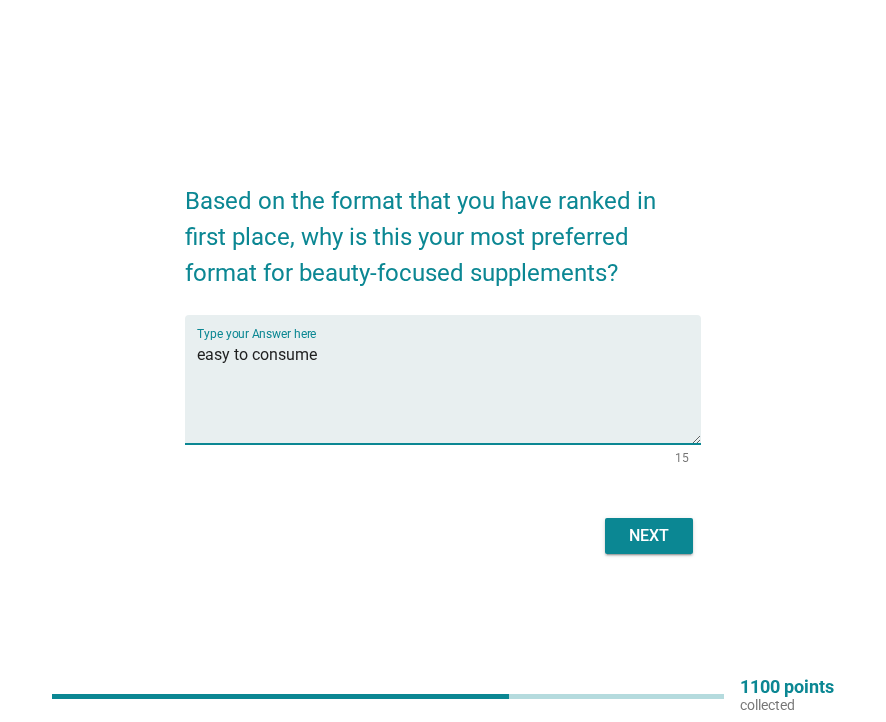 type on "easy to consume" 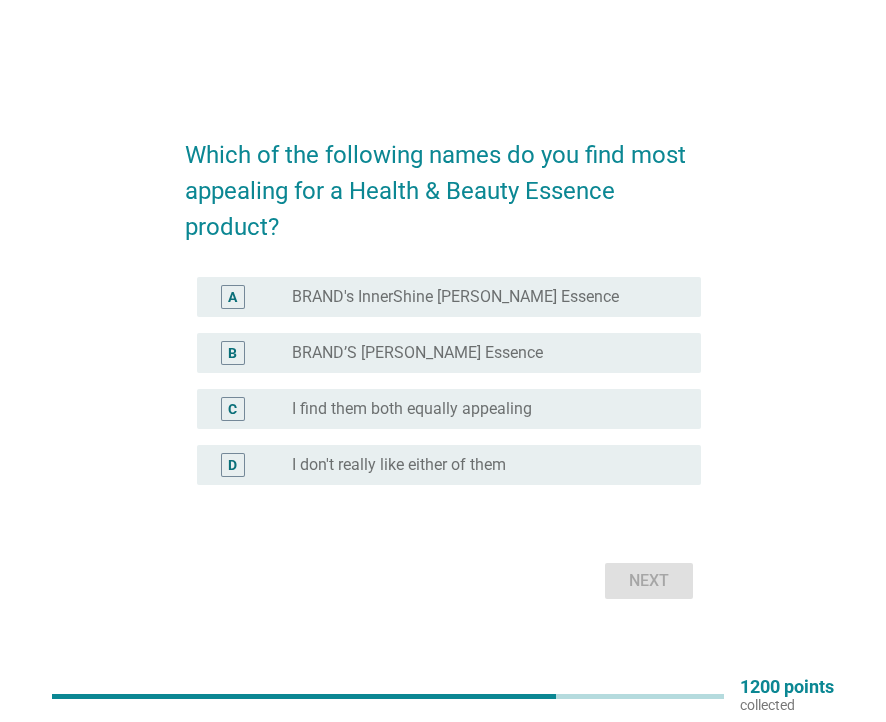 click on "radio_button_unchecked I find them both equally appealing" at bounding box center (480, 409) 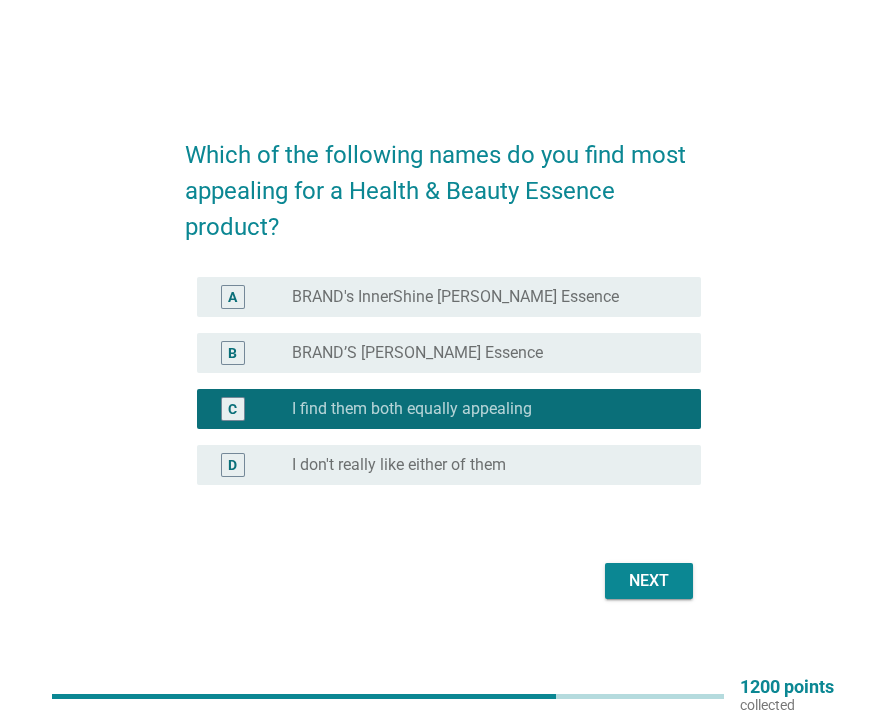 click on "Next" at bounding box center (649, 581) 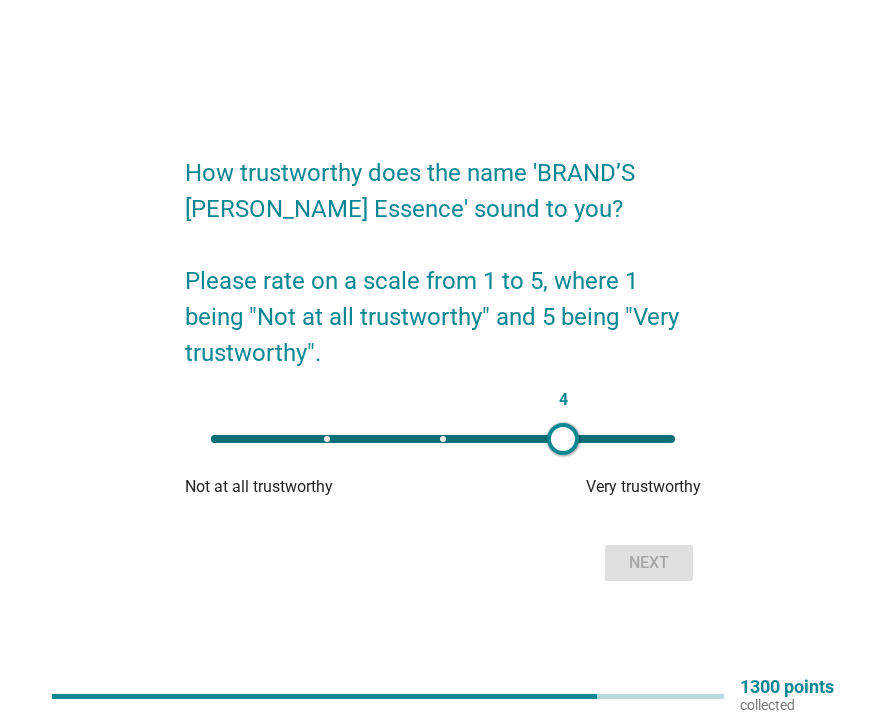 drag, startPoint x: 210, startPoint y: 440, endPoint x: 551, endPoint y: 441, distance: 341.00146 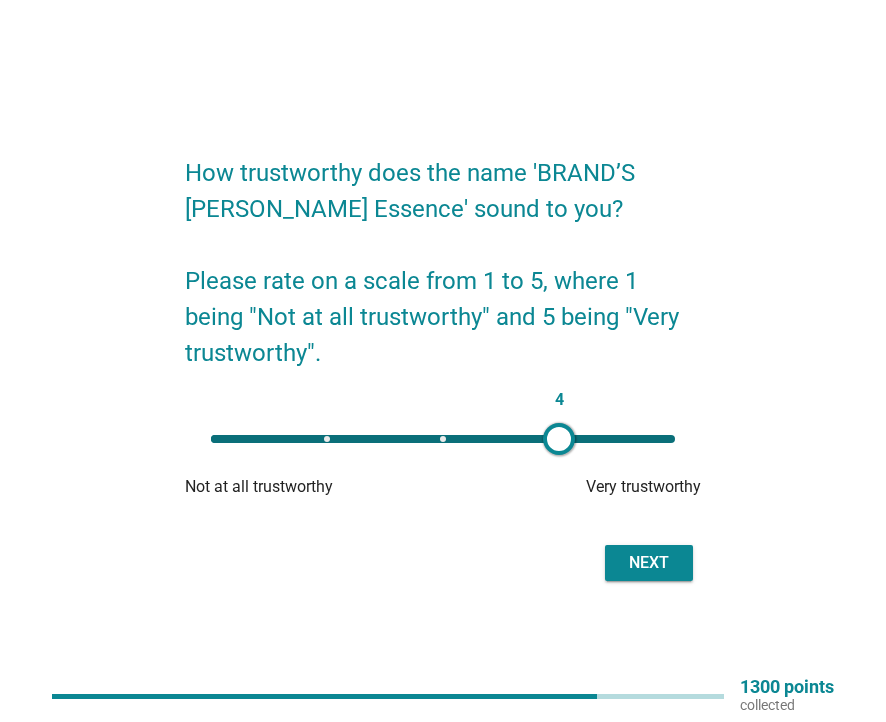 click on "Next" at bounding box center [649, 563] 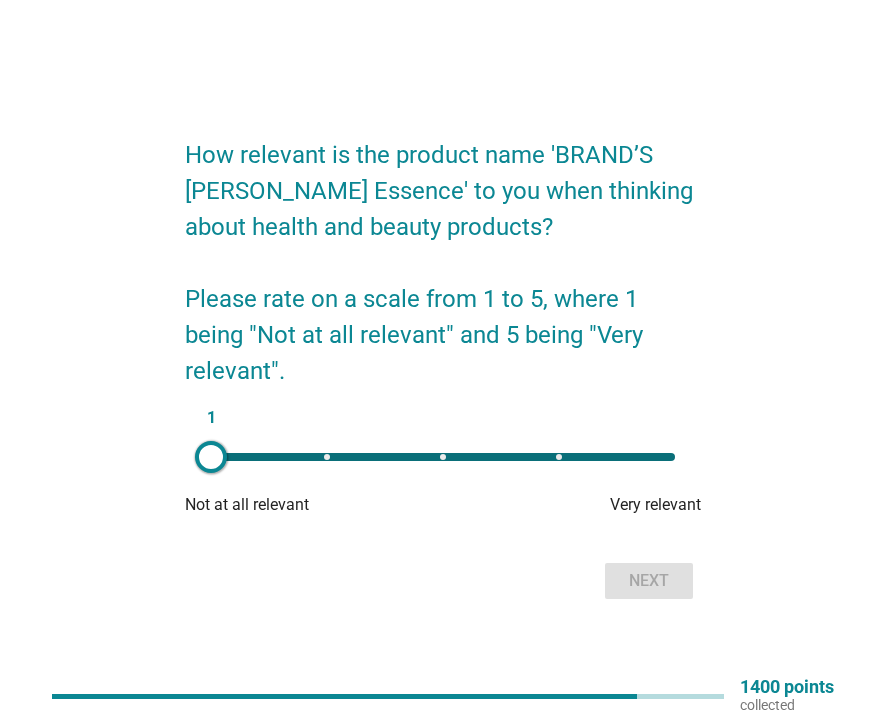 type on "3" 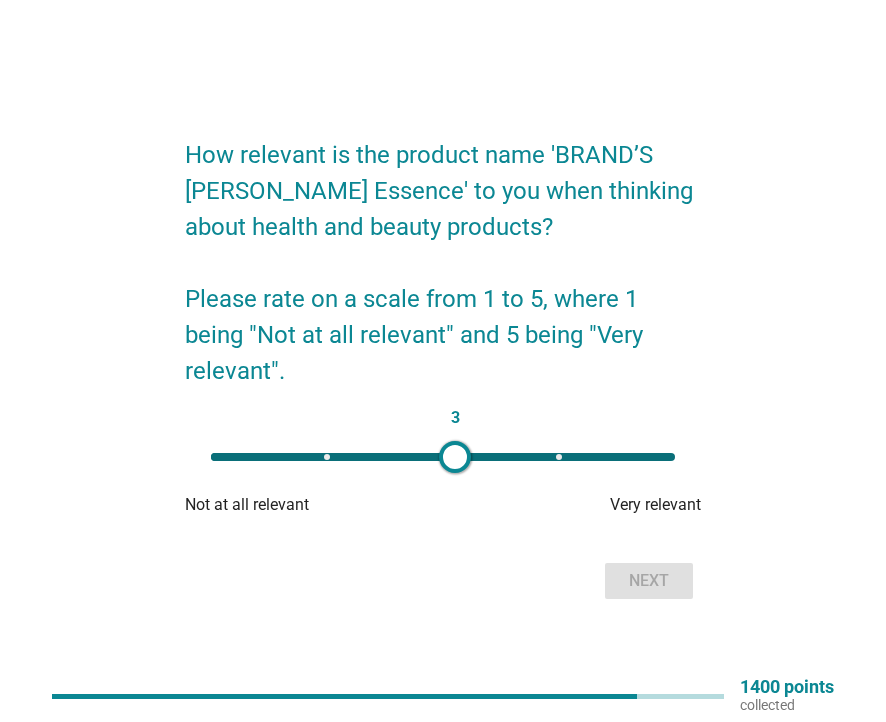 drag, startPoint x: 203, startPoint y: 471, endPoint x: 452, endPoint y: 446, distance: 250.25188 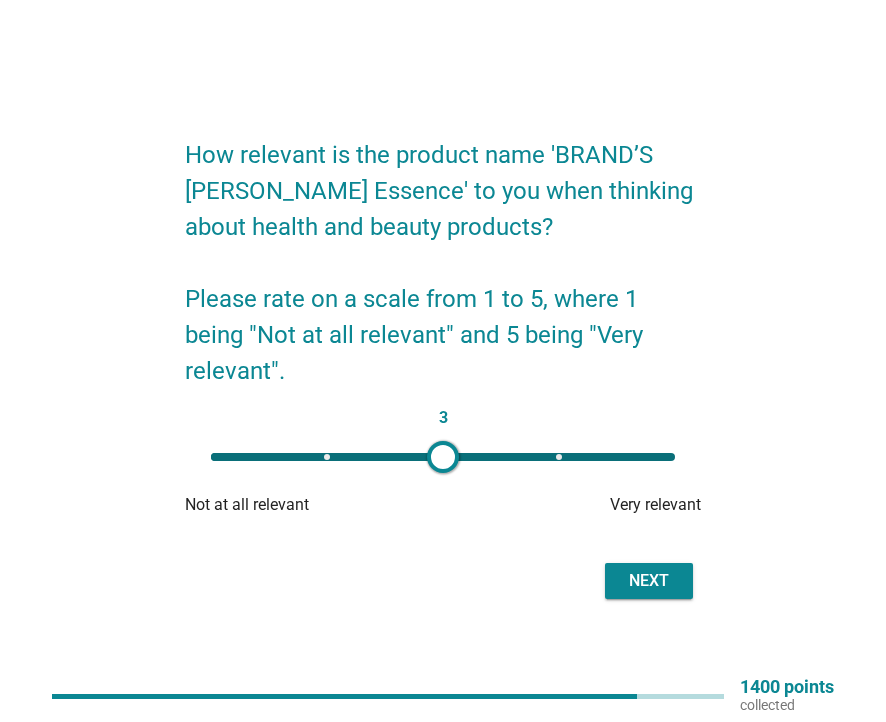 click on "Next" at bounding box center (649, 581) 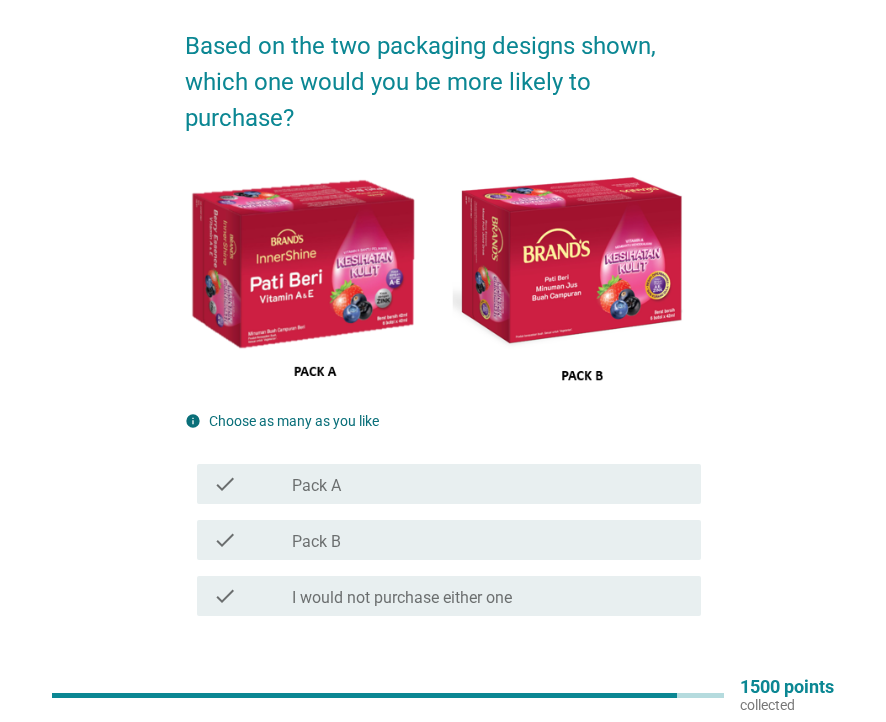 scroll, scrollTop: 70, scrollLeft: 0, axis: vertical 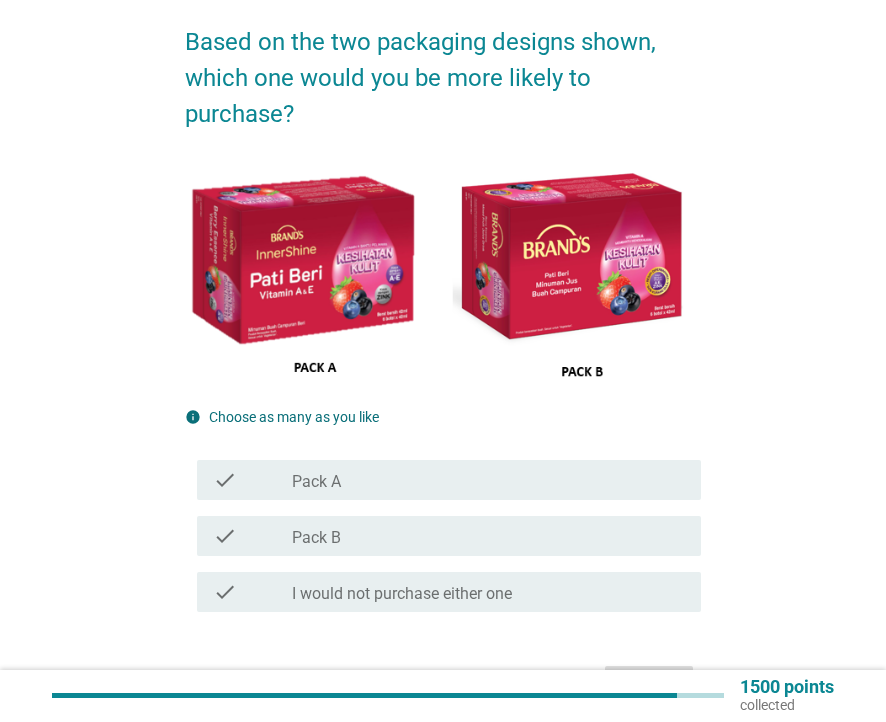 click on "check_box_outline_blank Pack A" at bounding box center (488, 480) 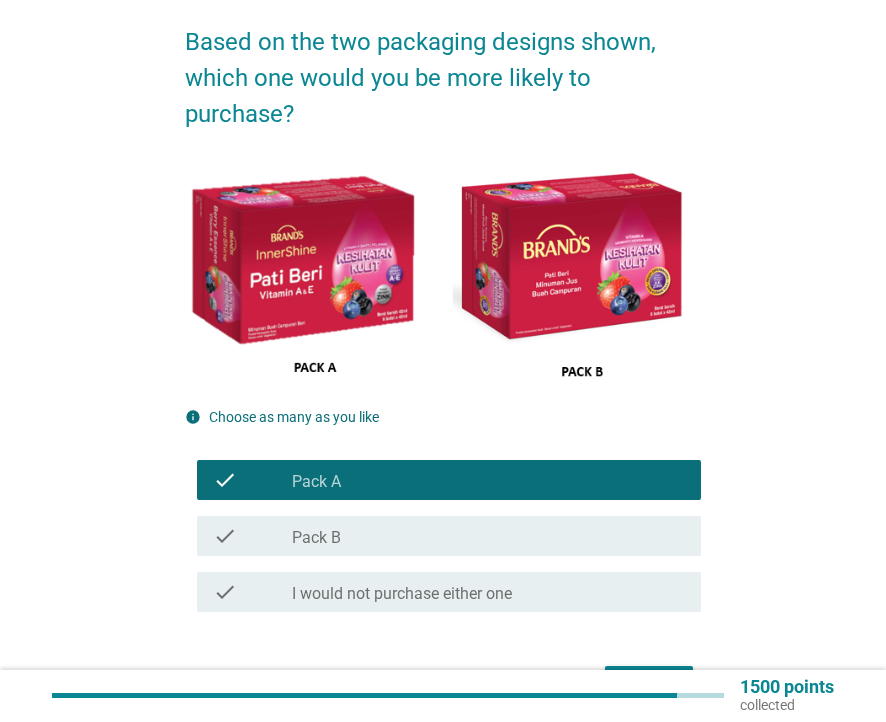 scroll, scrollTop: 182, scrollLeft: 0, axis: vertical 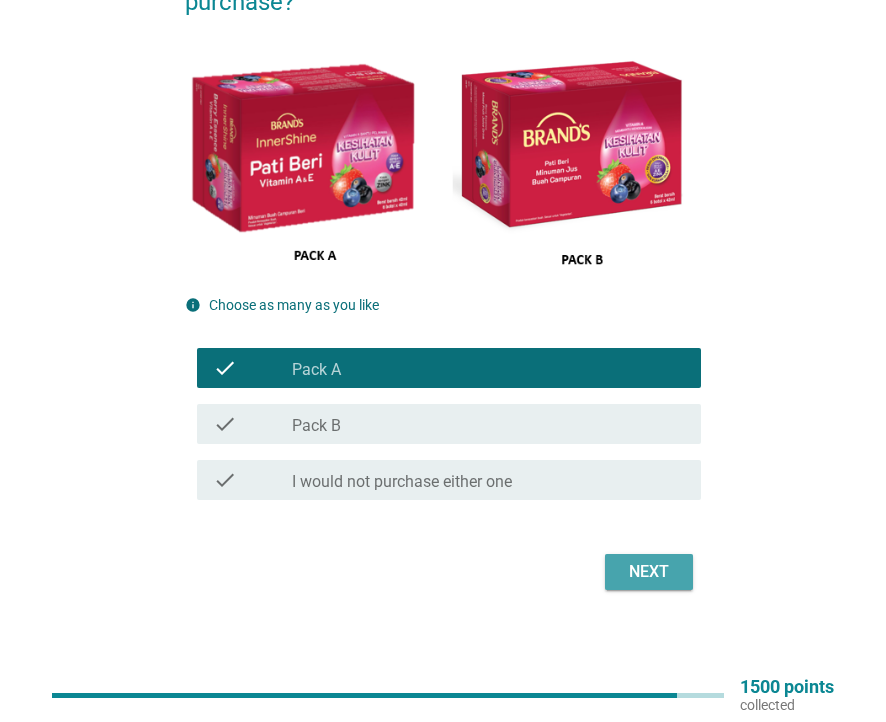click on "Next" at bounding box center [649, 572] 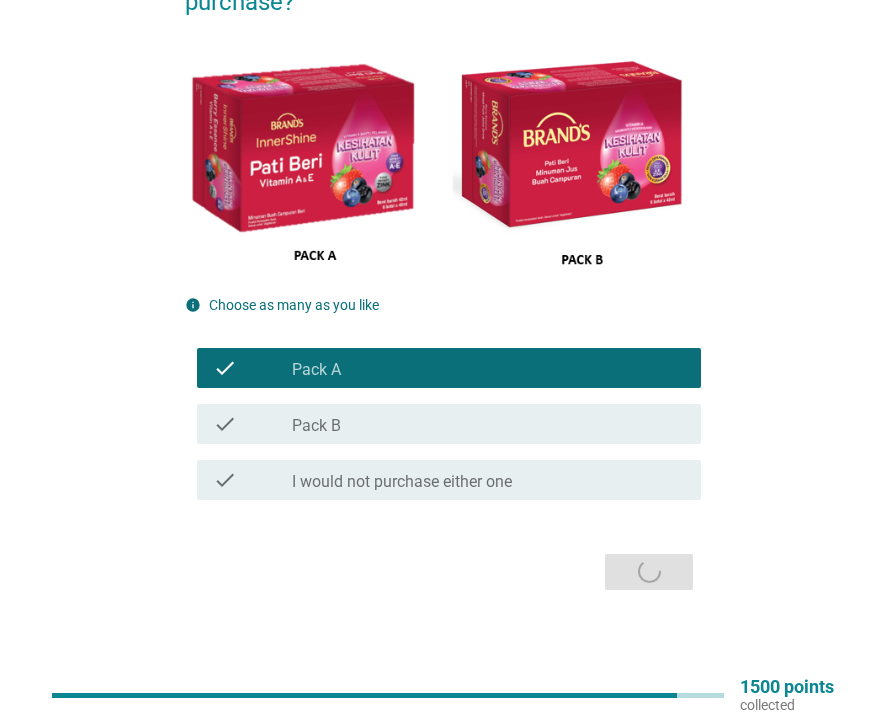 scroll, scrollTop: 0, scrollLeft: 0, axis: both 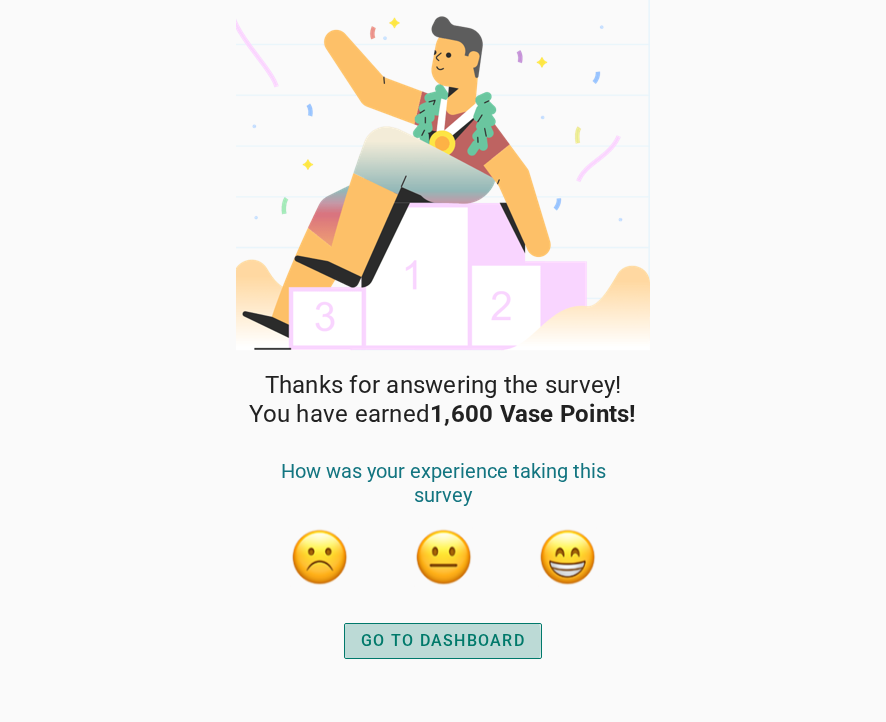 click on "GO TO DASHBOARD" at bounding box center (443, 641) 